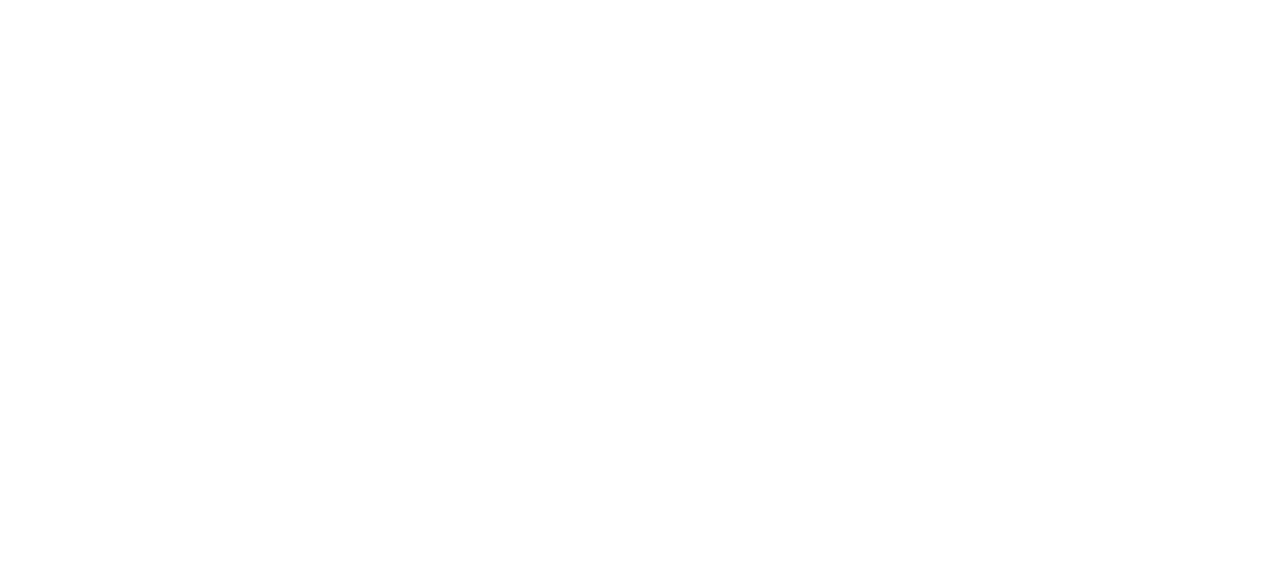 scroll, scrollTop: 15, scrollLeft: 0, axis: vertical 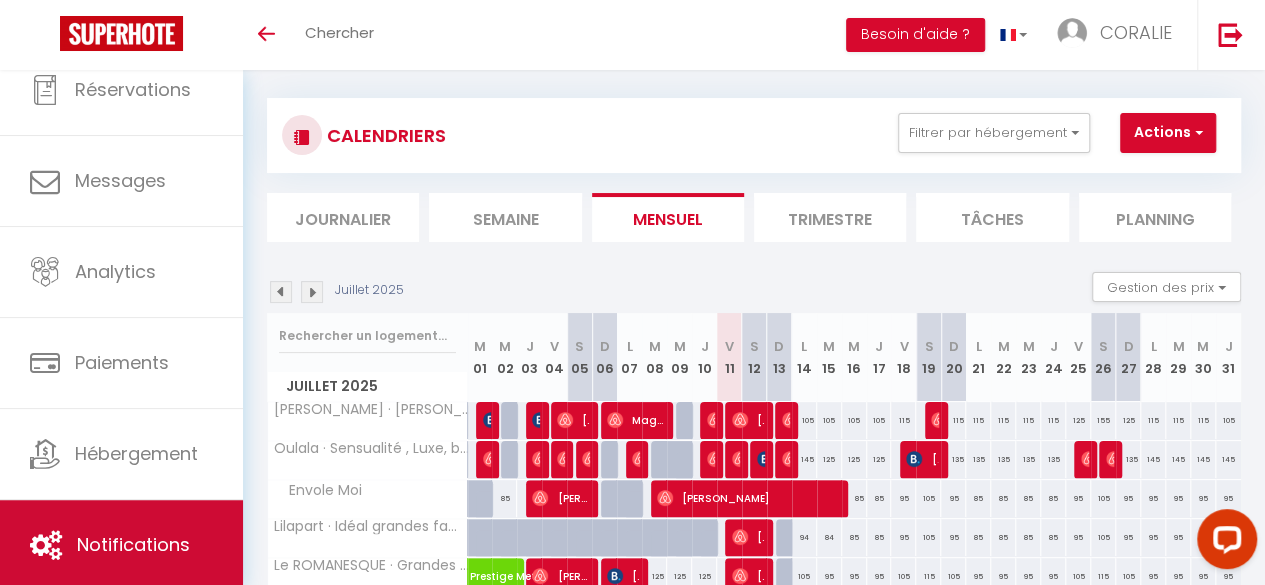click on "Notifications" at bounding box center [133, 544] 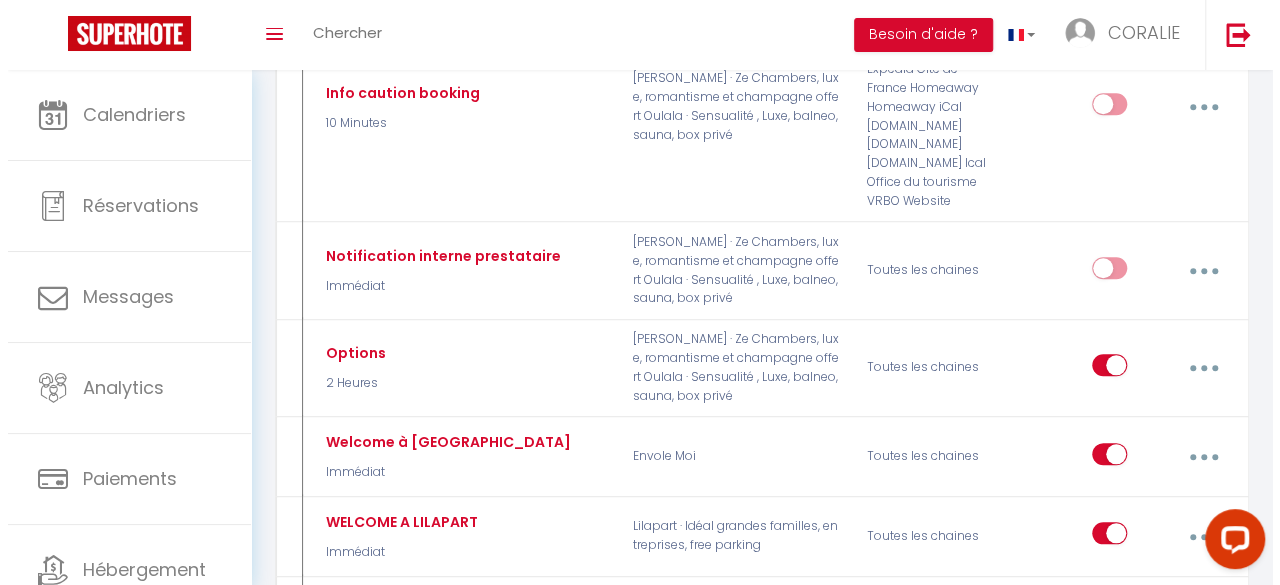 scroll, scrollTop: 926, scrollLeft: 0, axis: vertical 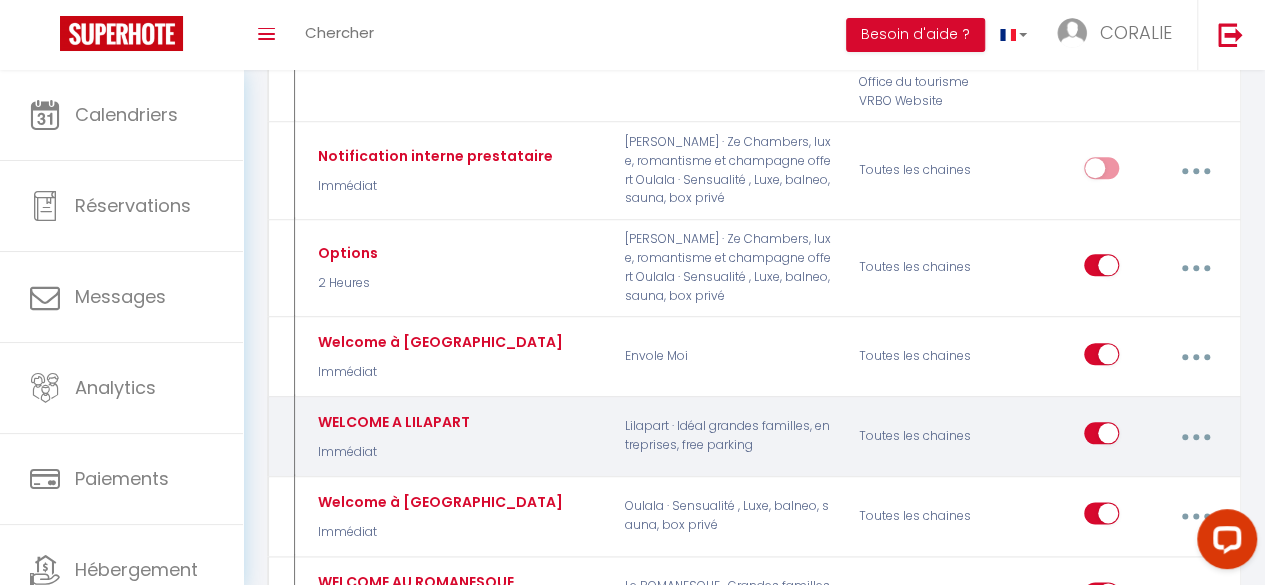 click at bounding box center [1195, 436] 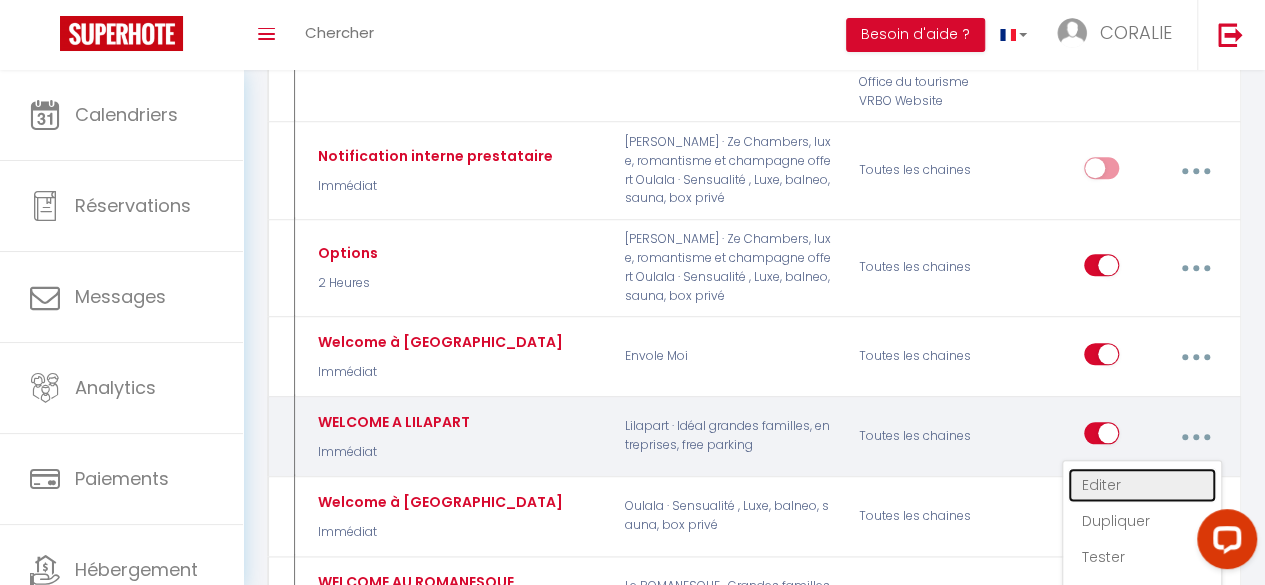 click on "Editer" at bounding box center [1142, 485] 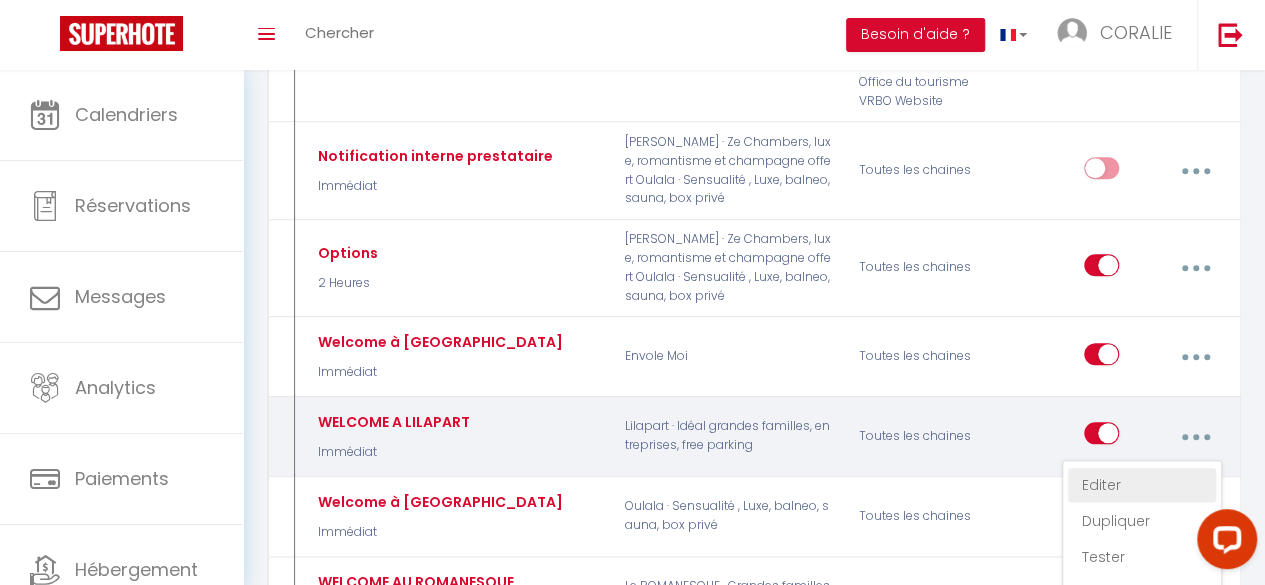 type on "WELCOME A LILAPART" 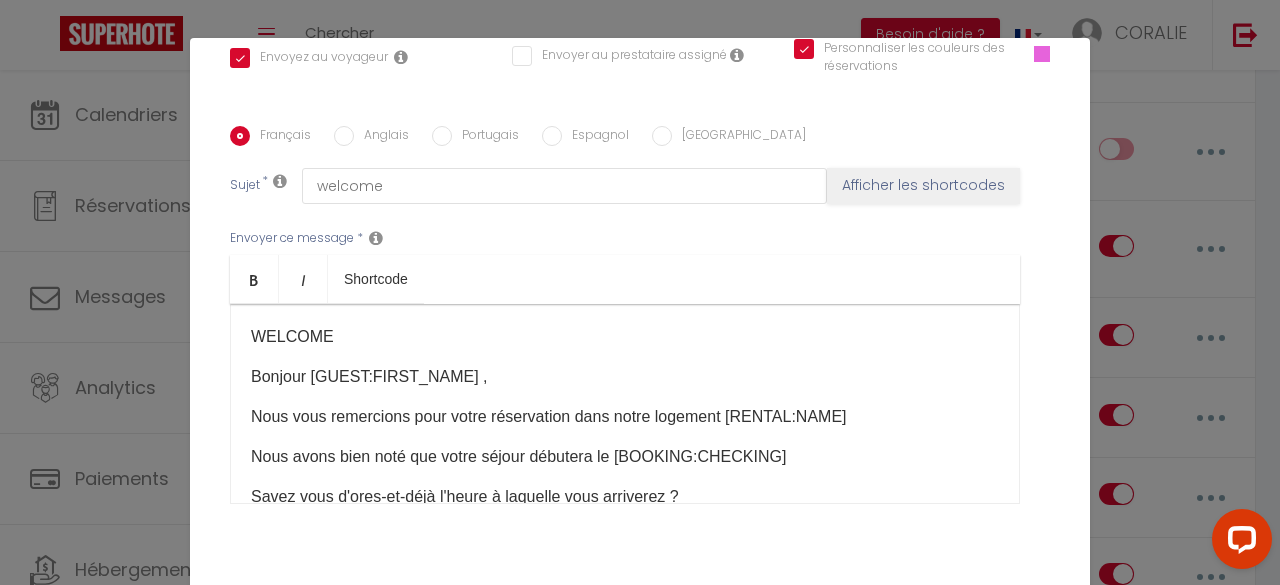 scroll, scrollTop: 504, scrollLeft: 0, axis: vertical 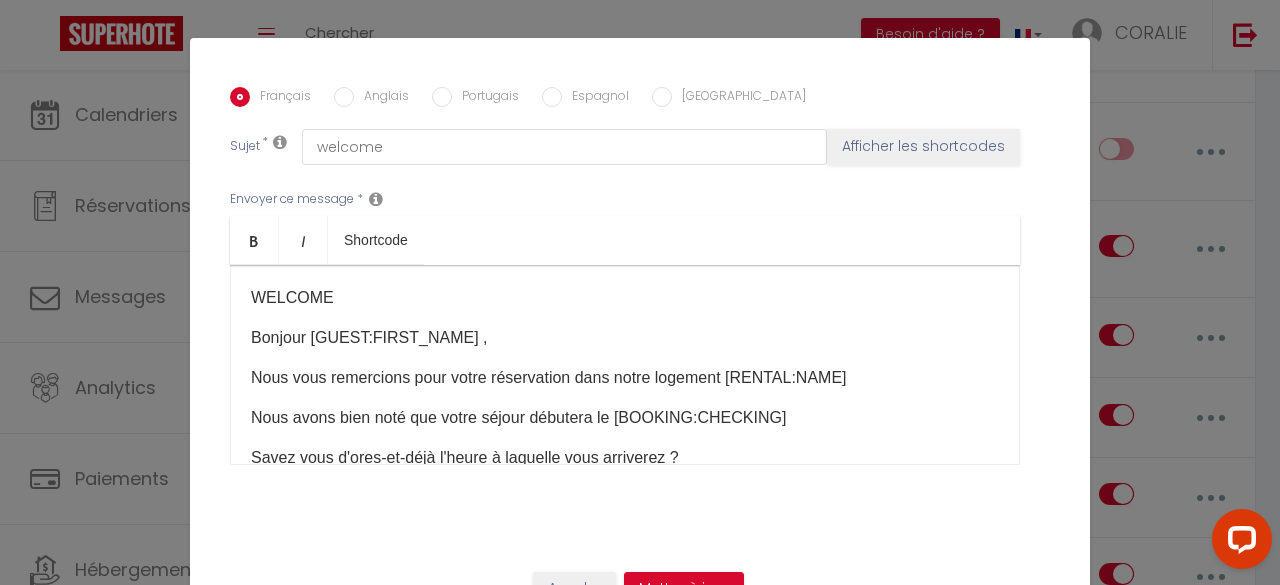 click on "Modifier la notification   ×   Titre   *     WELCOME A LILAPART   Pour cet hébergement
Sélectionner les hébergements
Tous les apparts
Autres
Ze [PERSON_NAME], luxe, romantisme et champagne offert
Oulala  · Sensualité , Luxe, balneo, sauna, box privé
Envole Moi
Lilapart  · Idéal grandes familles, entreprises, free parking
Le ROMANESQUE · Grandes familles ou entreprise, FREE parking
Lorsque cet événement se produit   *      Co2" at bounding box center [640, 292] 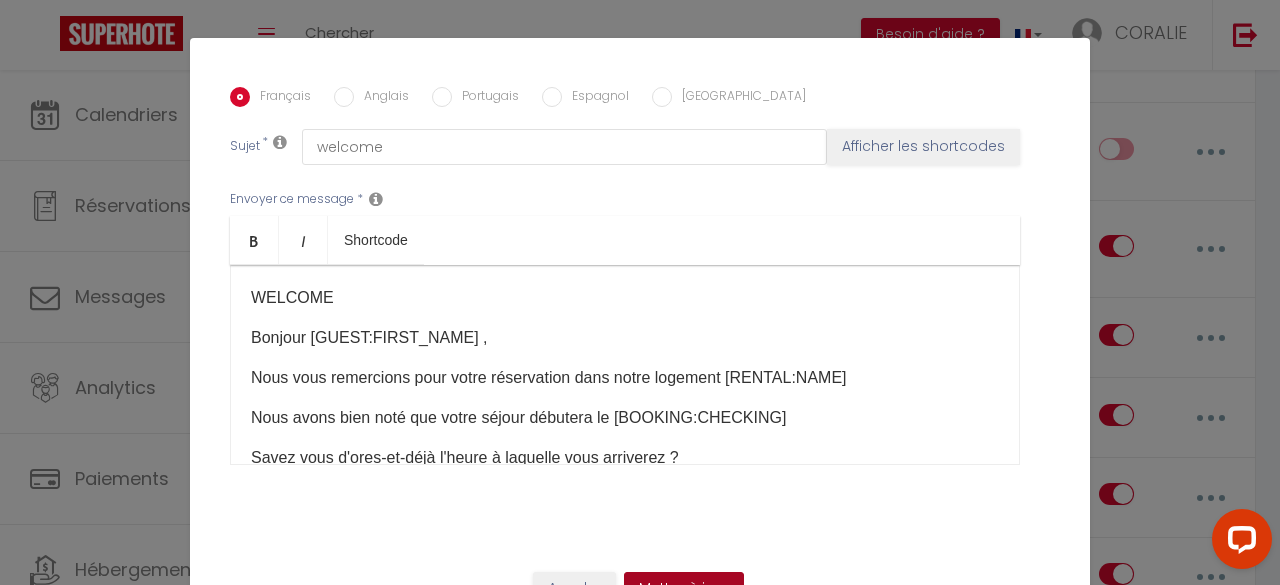 click on "Mettre à jour" at bounding box center (684, 589) 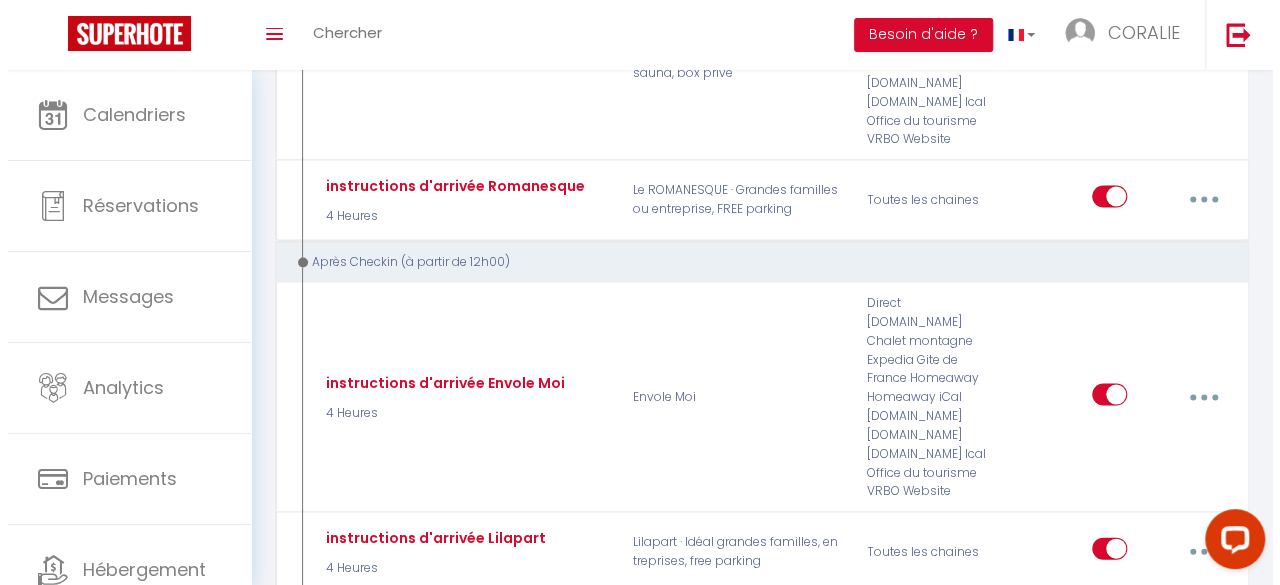 scroll, scrollTop: 2013, scrollLeft: 0, axis: vertical 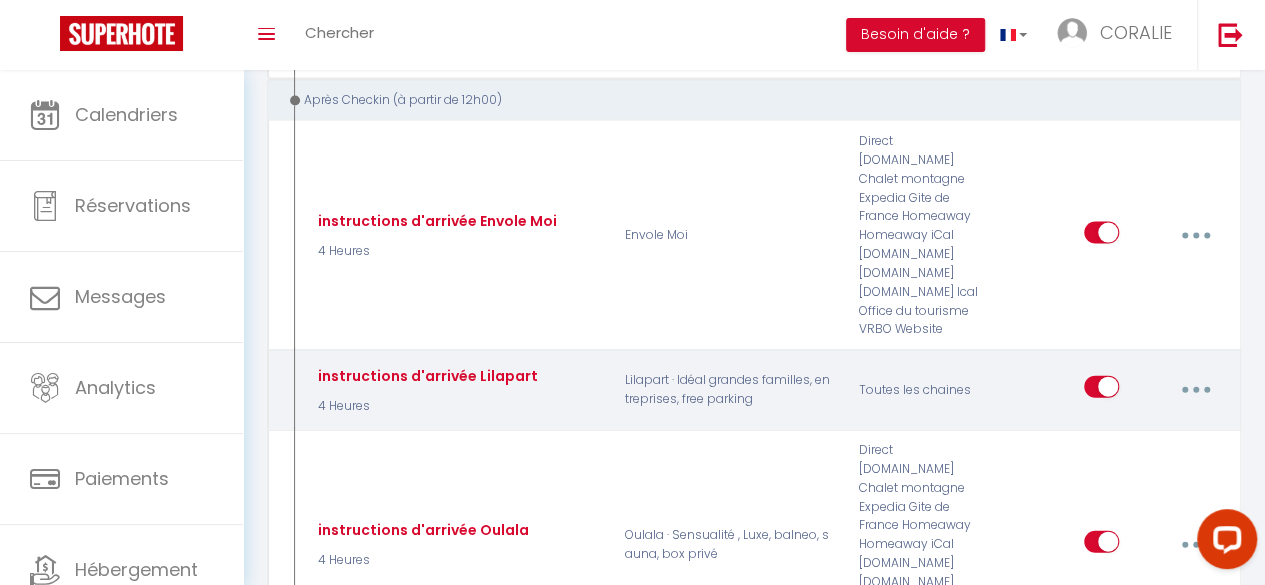 click at bounding box center (1195, 390) 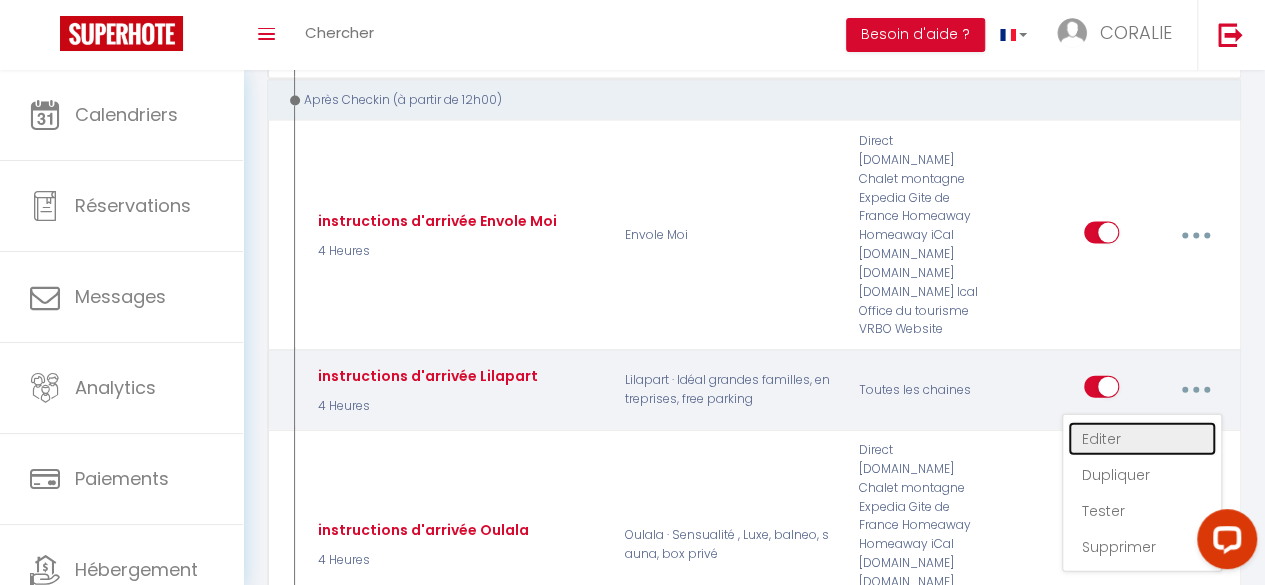 click on "Editer" at bounding box center [1142, 439] 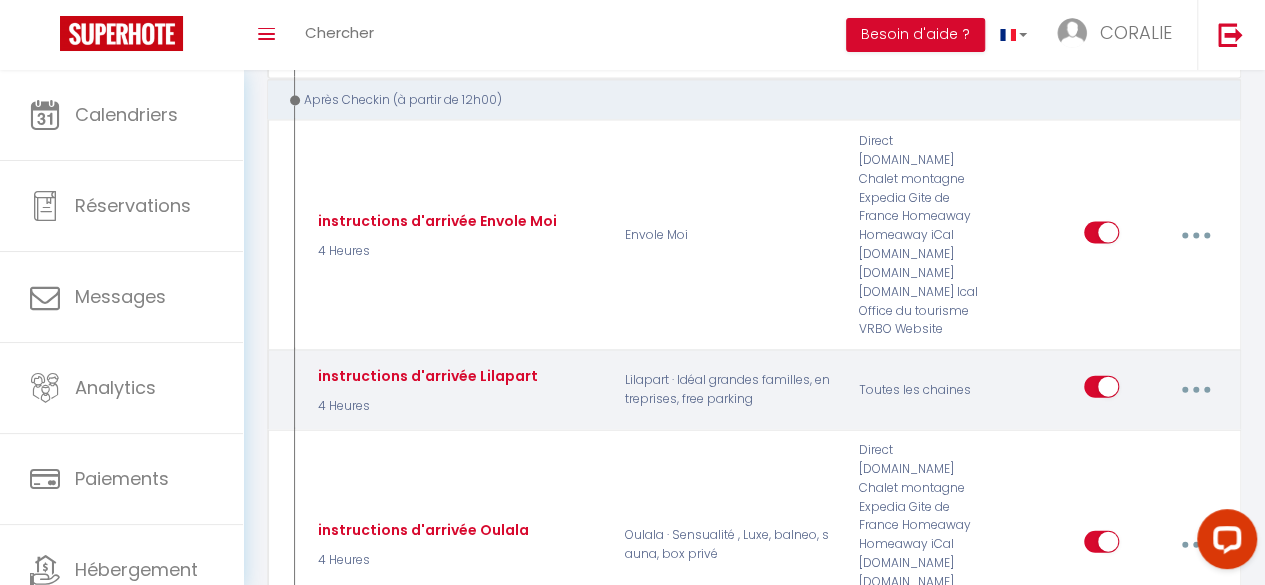 type on "instructions d'arrivée Lilapart" 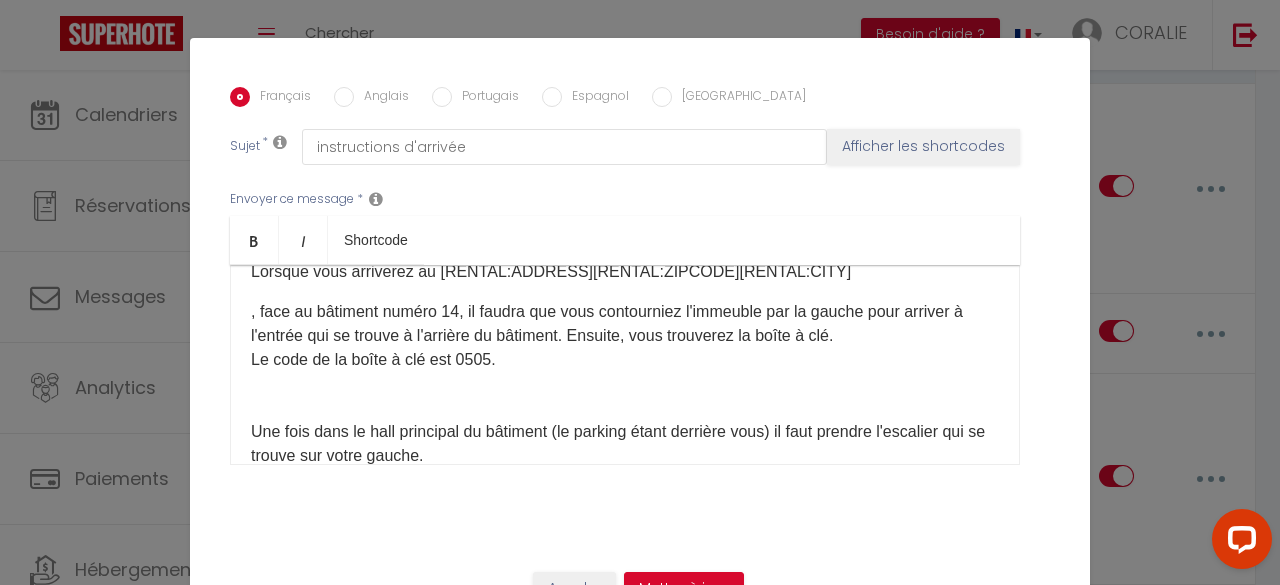 scroll, scrollTop: 0, scrollLeft: 0, axis: both 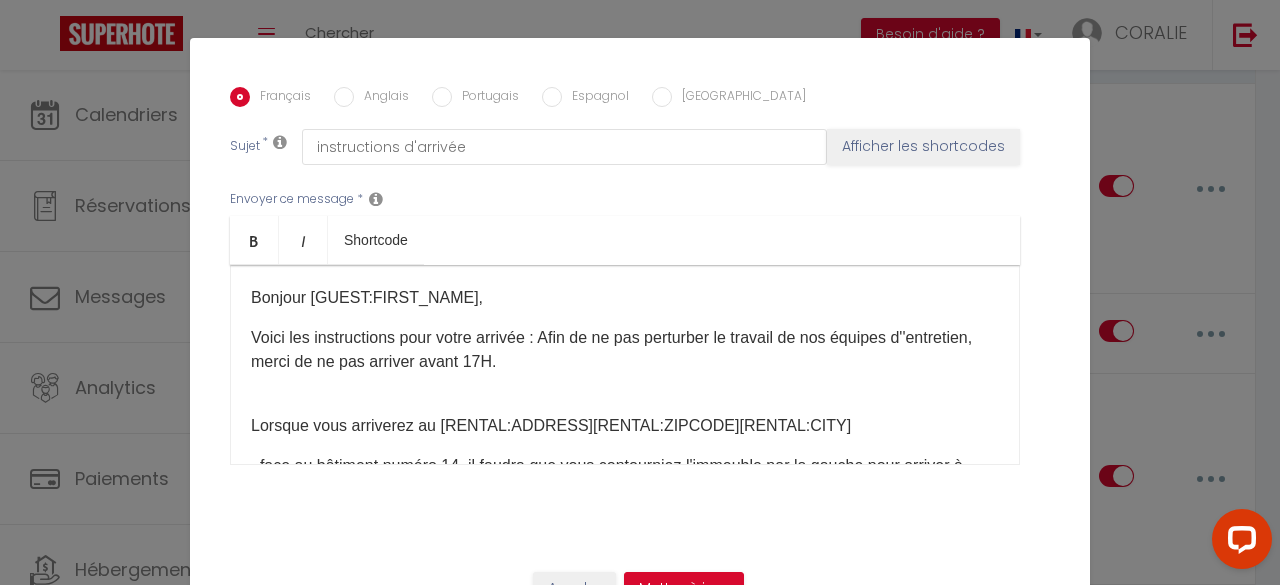 click on "Bonjour [GUEST:FIRST_NAME]​,
Voici les instructions pour votre arrivée :
Afin de ne pas perturber le travail de nos équipes d''entretien, merci de ne pas arriver avant 17H. Lorsque vous arriverez au [RENTAL:ADDRESS][RENTAL:ZIPCODE][RENTAL:CITY]​​​ , face au bâtiment numéro 14, il faudra que vous contourniez l'immeuble par la gauche pour arriver à l'entrée qui se trouve à l'arrière du bâtiment. Ensuite, vous trouverez la boîte à clé. Le code de la boîte à clé est 0505. Une fois dans le hall principal du bâtiment (le parking étant derrière vous) il faut prendre l'escalier qui se trouve sur votre gauche. Le logement est au premier étage, sur la porte il est écrit "[PERSON_NAME]" Nous vous souhaitons  un agréable séjour au Paradis de Lila. [PERSON_NAME] et [PERSON_NAME]. ​ ​ ​" at bounding box center [625, 365] 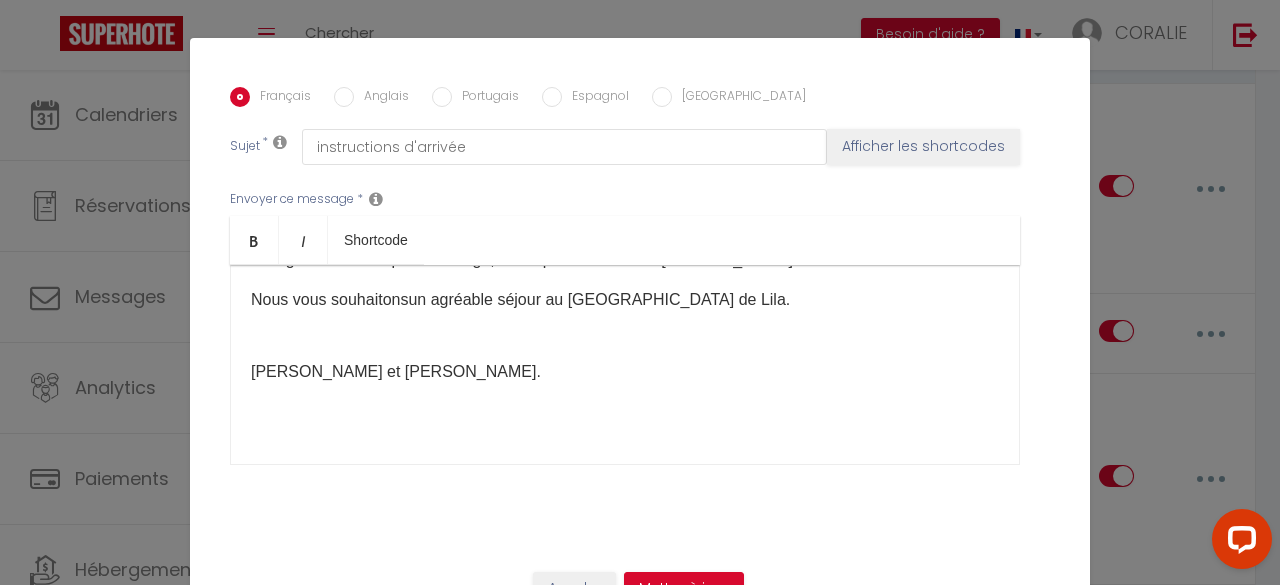 scroll, scrollTop: 381, scrollLeft: 0, axis: vertical 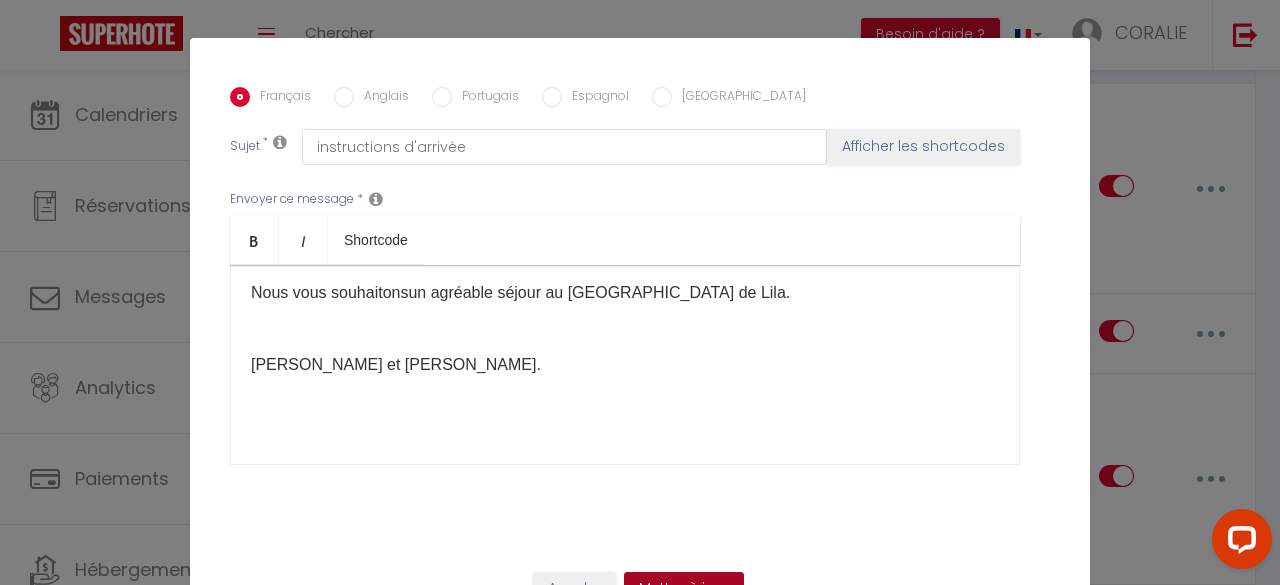 click on "Mettre à jour" at bounding box center (684, 589) 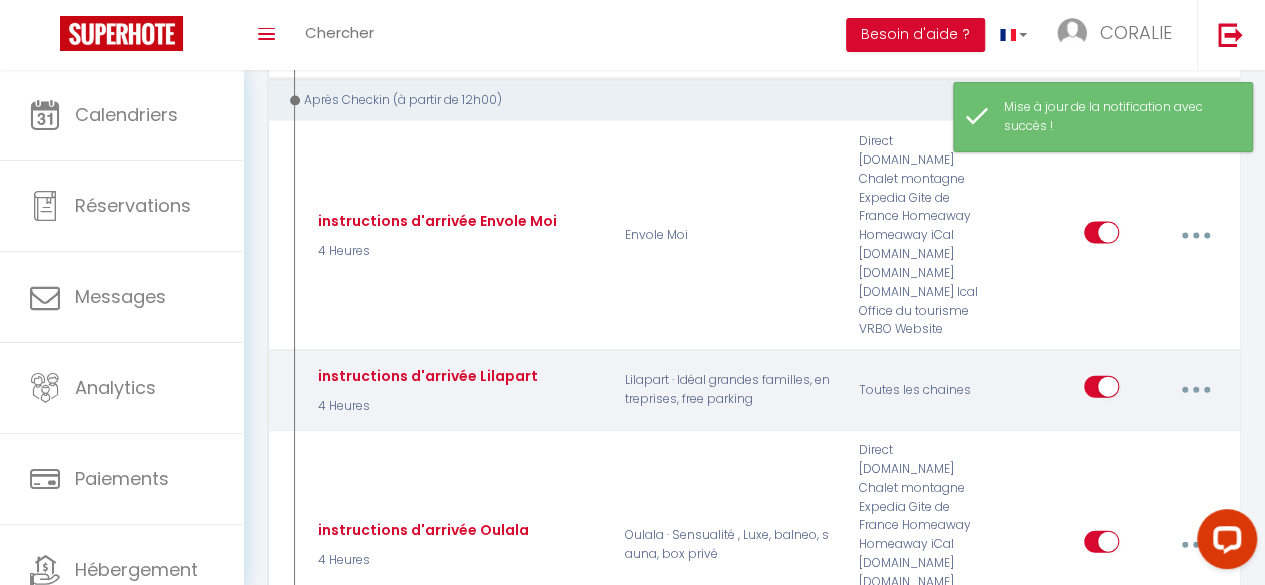 click at bounding box center (1195, 390) 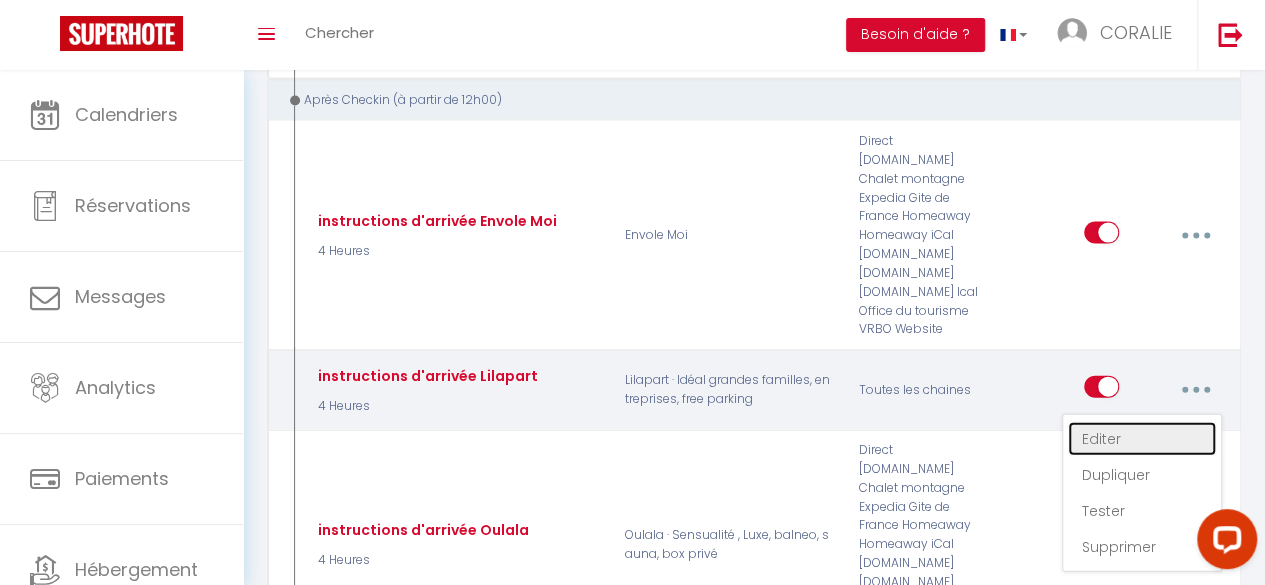 click on "Editer" at bounding box center [1142, 439] 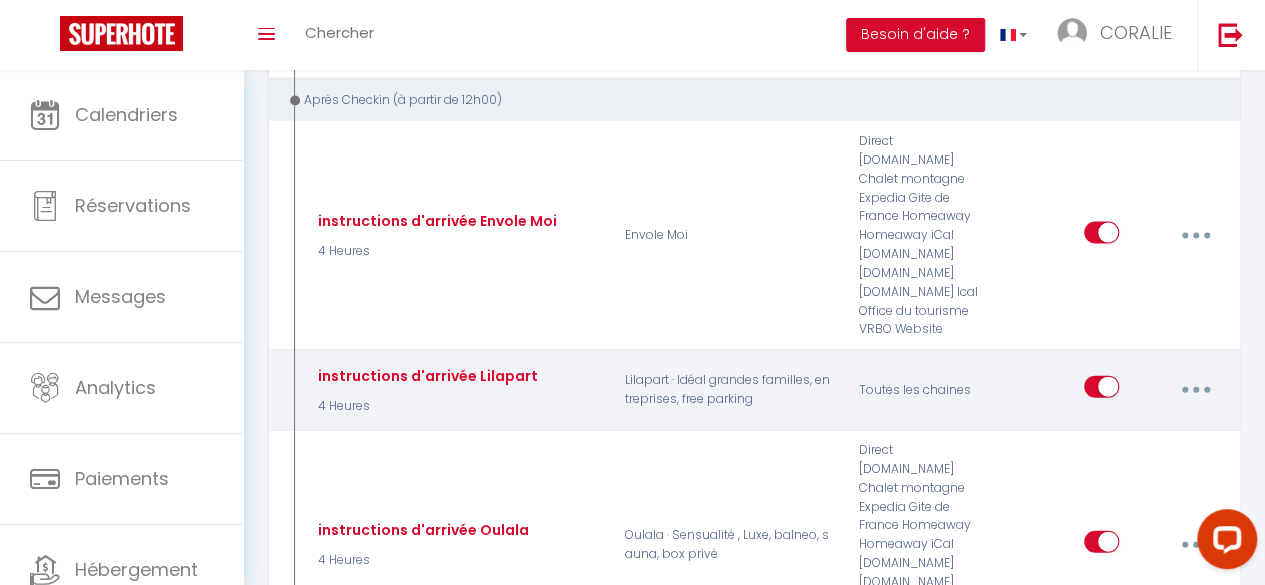type on "instructions d'arrivée Lilapart" 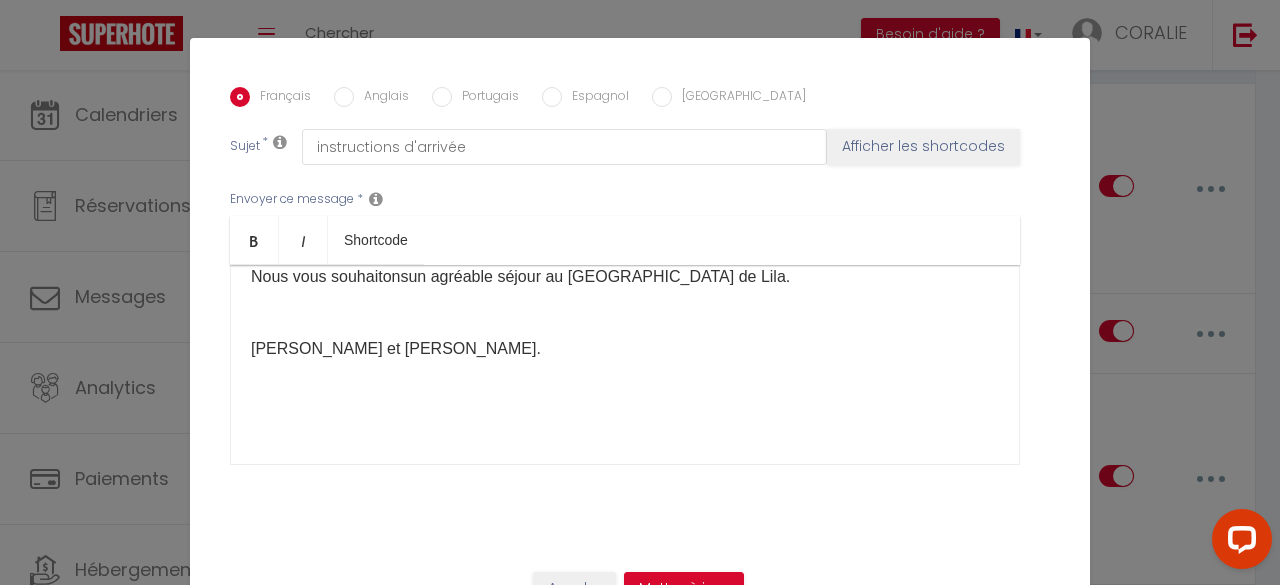 scroll, scrollTop: 360, scrollLeft: 0, axis: vertical 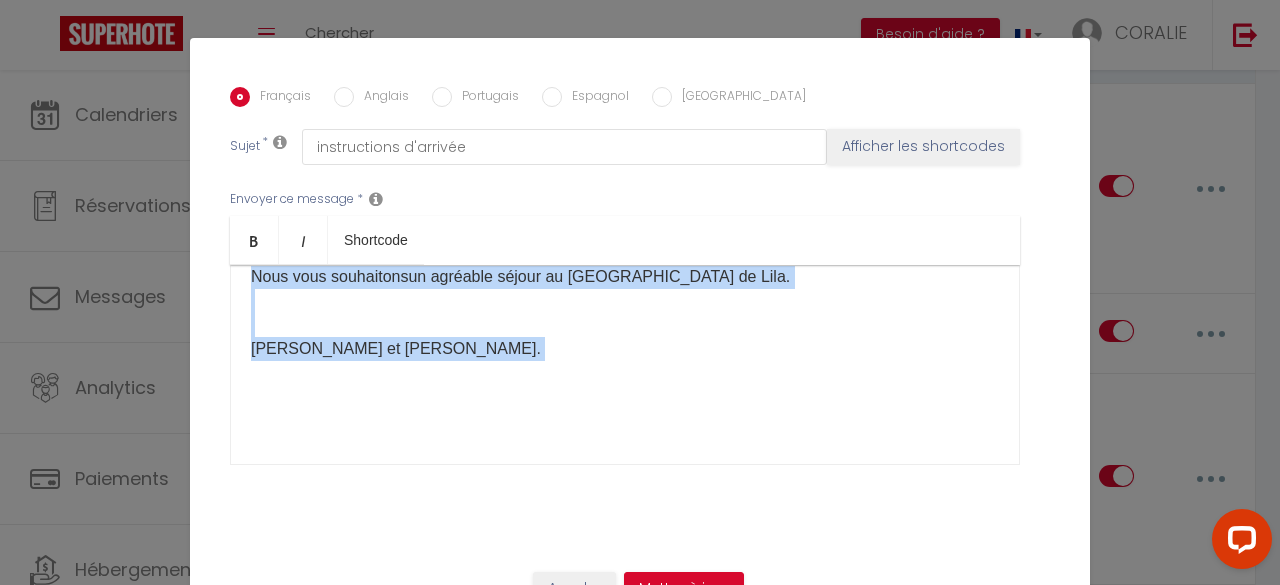 drag, startPoint x: 240, startPoint y: 291, endPoint x: 531, endPoint y: 548, distance: 388.23962 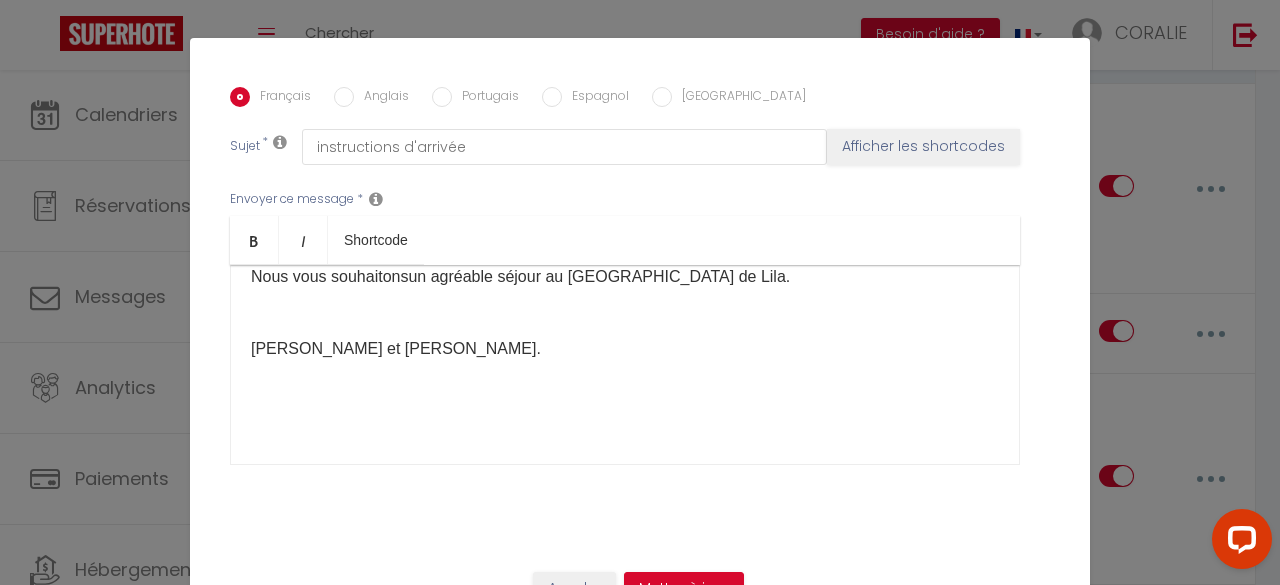 click on "Modifier la notification   ×   Titre   *     instructions d'arrivée Lilapart   Pour cet hébergement
Sélectionner les hébergements
Tous les apparts
Autres
Ze [PERSON_NAME], luxe, romantisme et champagne offert
Oulala  · Sensualité , Luxe, balneo, sauna, box privé
Envole Moi
Lilapart  · Idéal grandes familles, entreprises, free parking
Le ROMANESQUE · Grandes familles ou entreprise, FREE parking
Lorsque cet événement se produit   *" at bounding box center (640, 292) 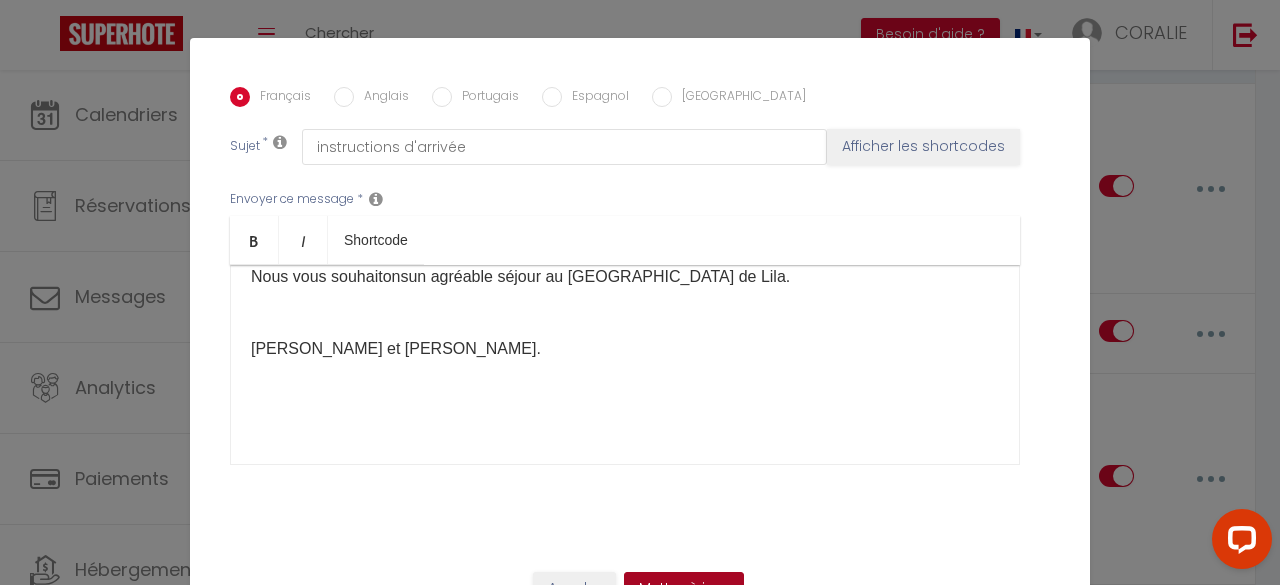 click on "Mettre à jour" at bounding box center [684, 589] 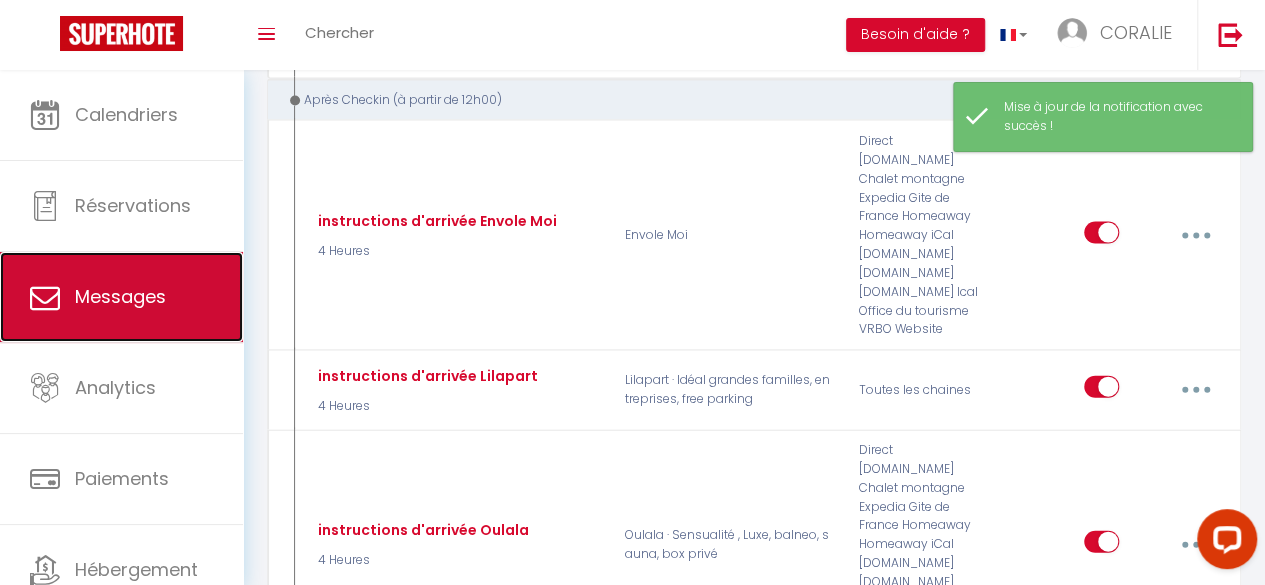 click on "Messages" at bounding box center [120, 296] 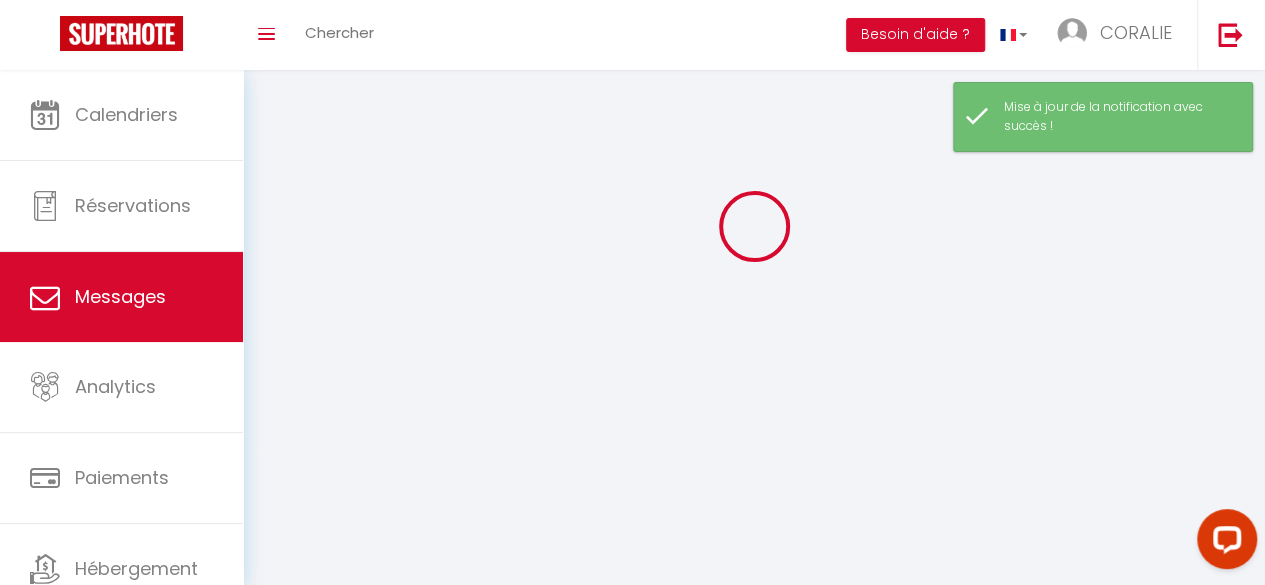 scroll, scrollTop: 0, scrollLeft: 0, axis: both 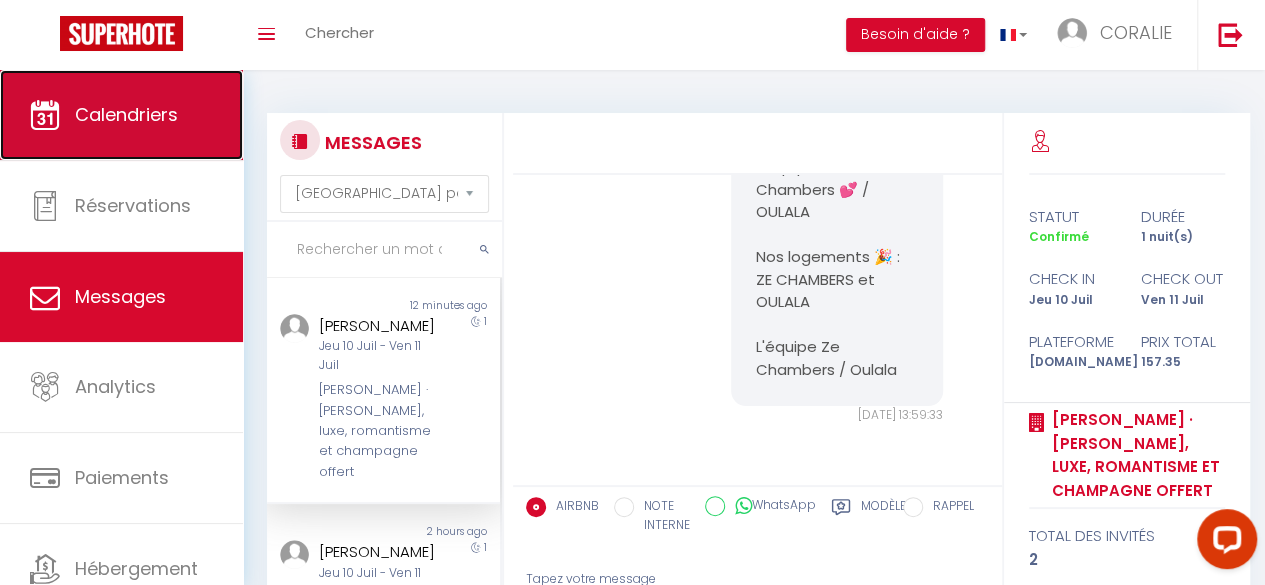 click on "Calendriers" at bounding box center [126, 114] 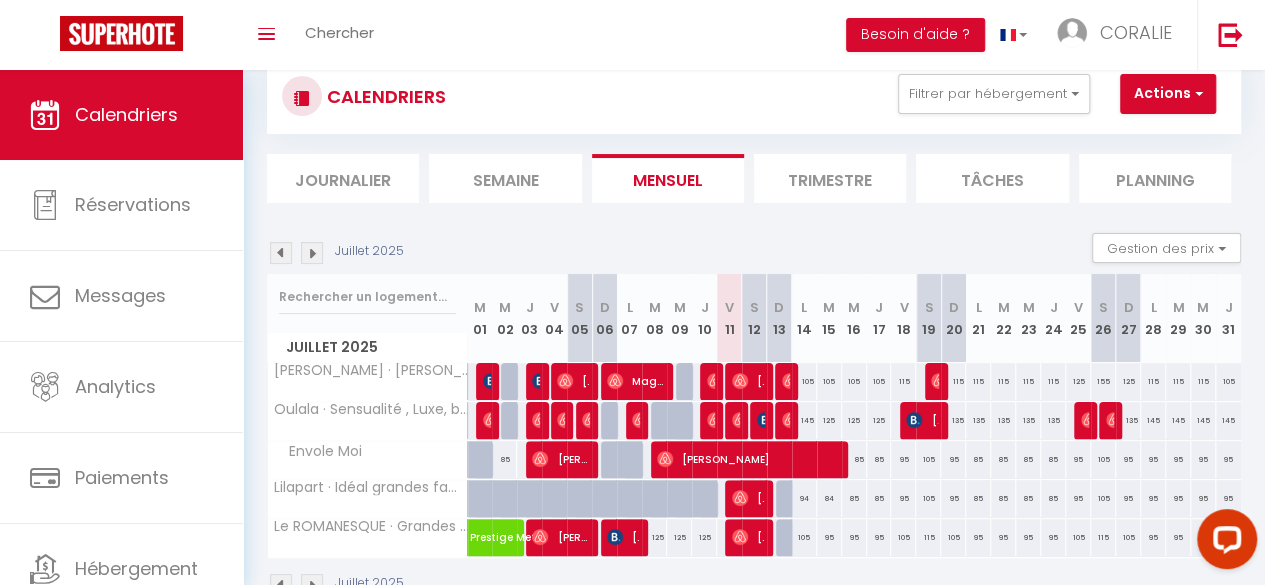 scroll, scrollTop: 82, scrollLeft: 0, axis: vertical 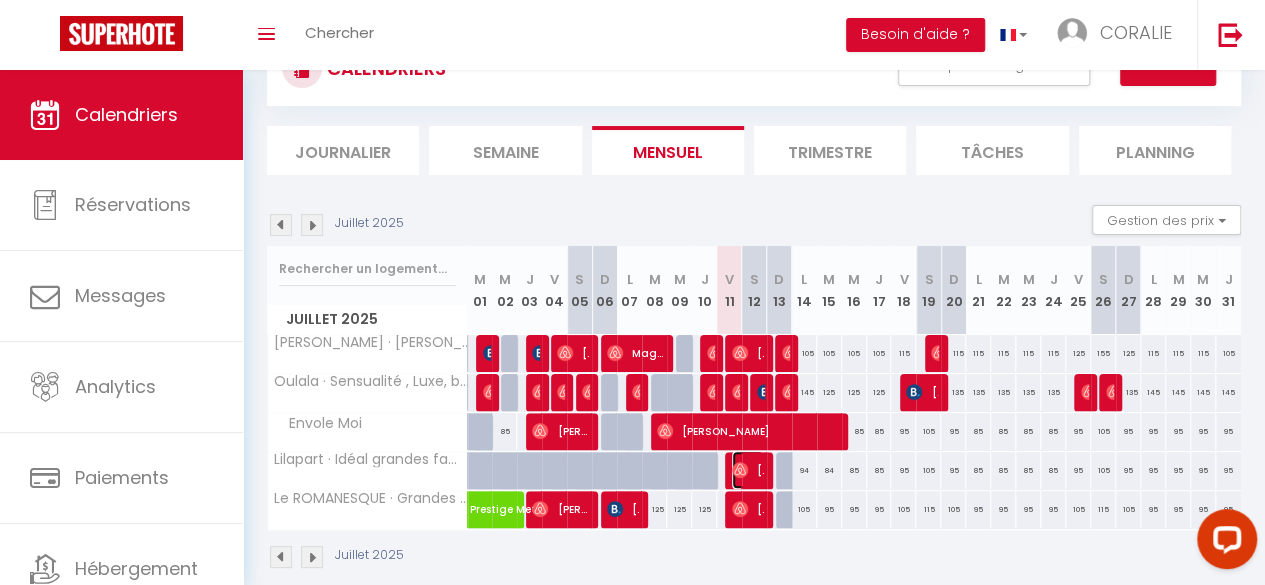 click at bounding box center [740, 470] 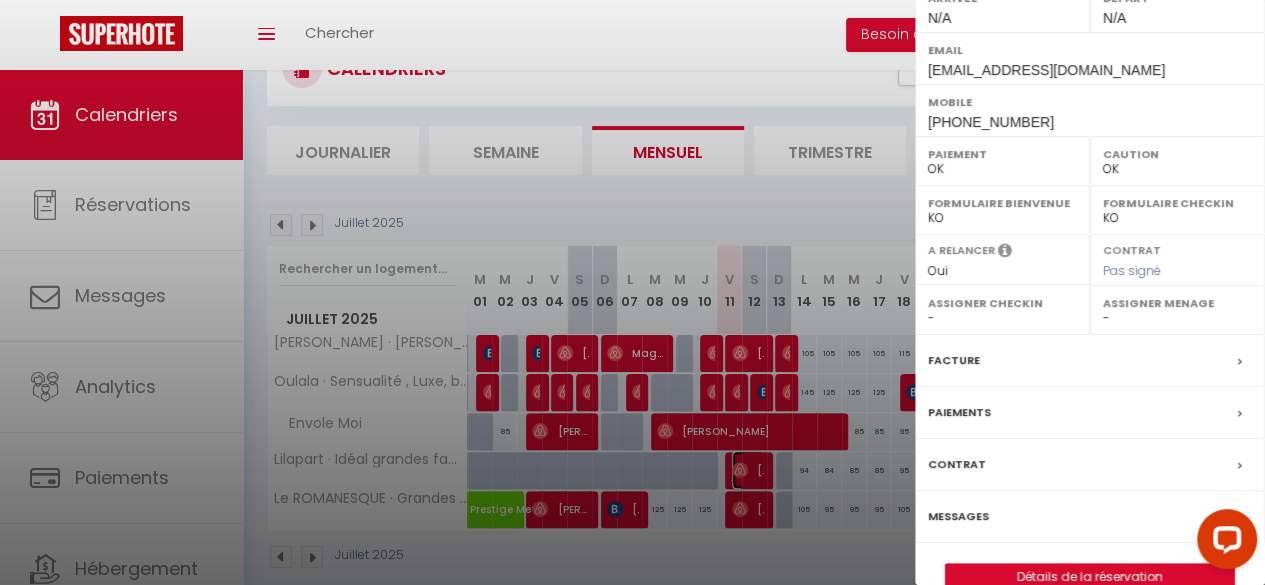 scroll, scrollTop: 362, scrollLeft: 0, axis: vertical 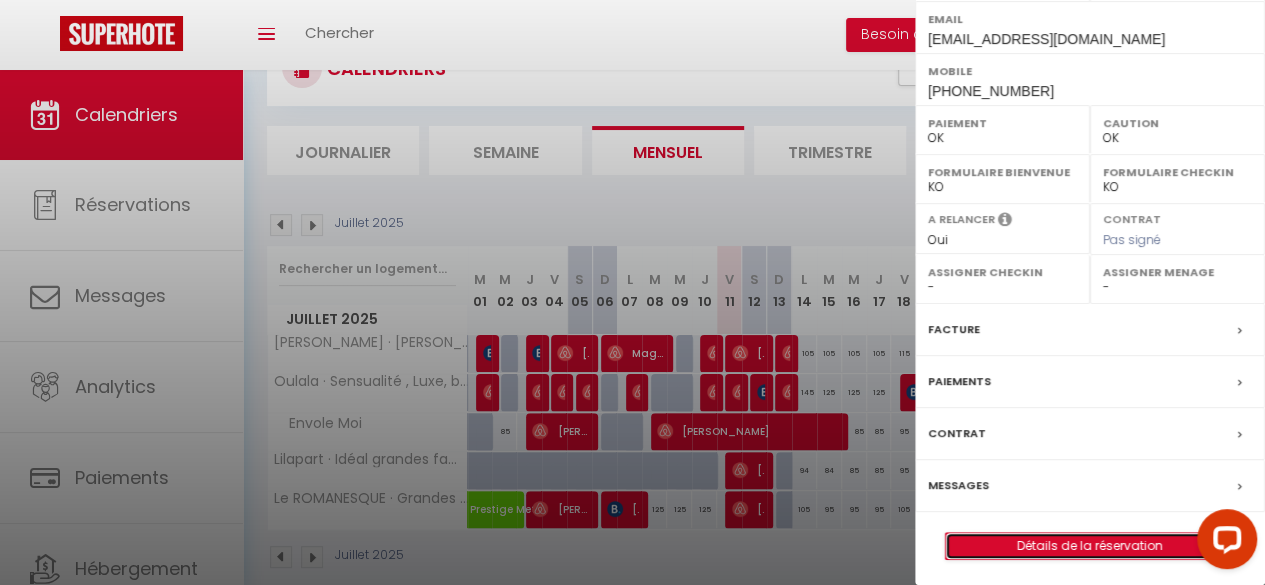 click on "Détails de la réservation" at bounding box center [1090, 546] 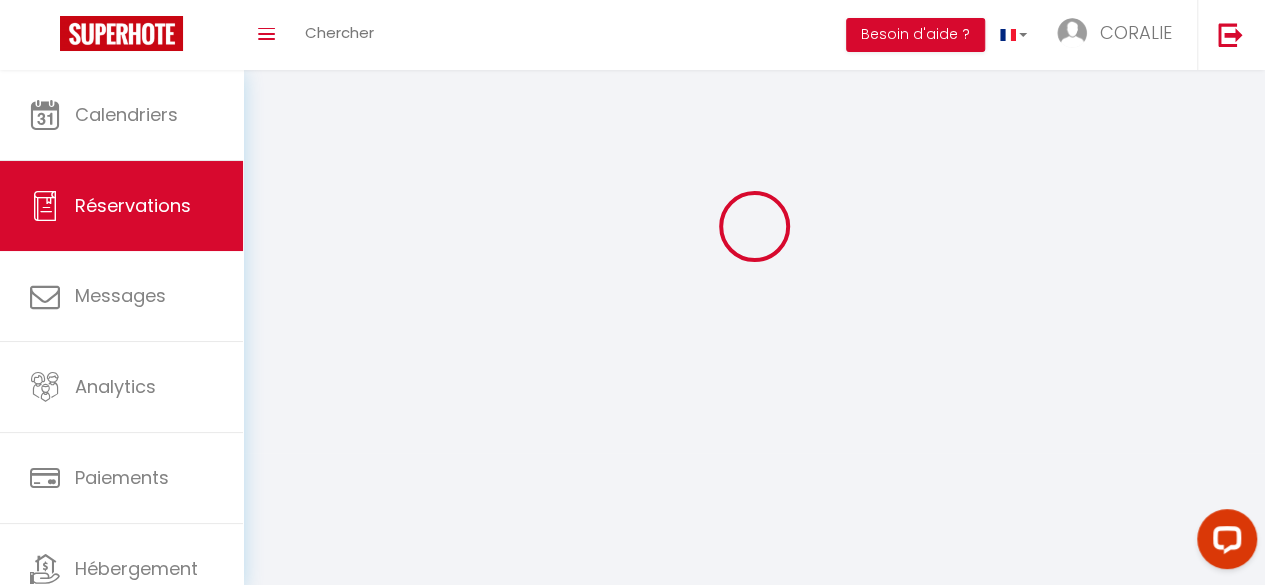 scroll, scrollTop: 0, scrollLeft: 0, axis: both 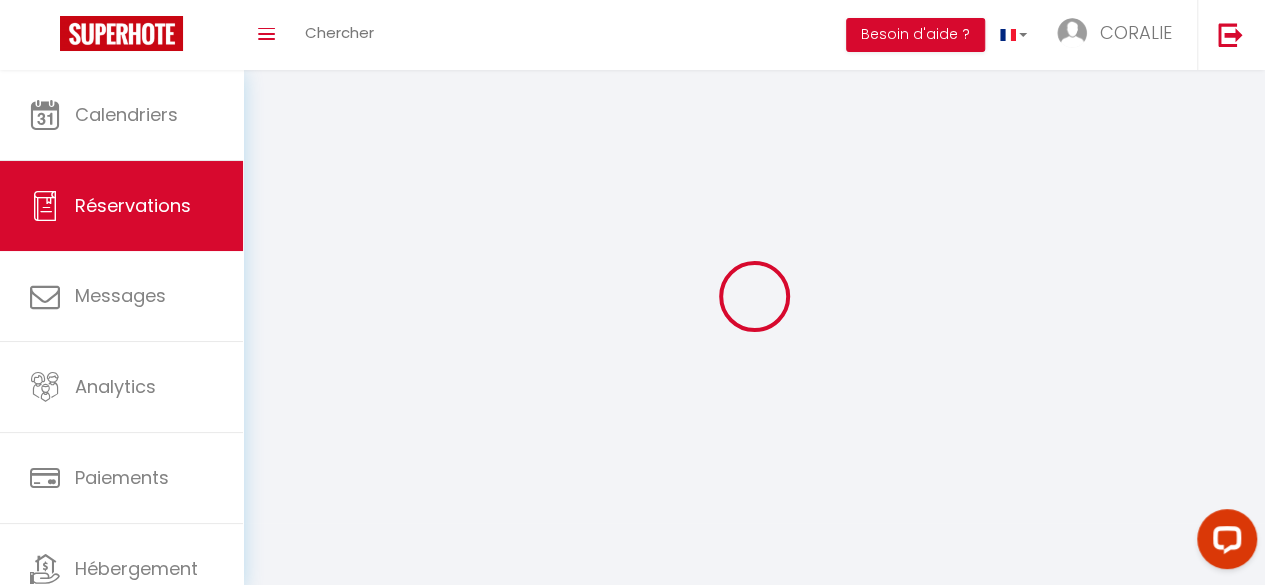 type on "[PERSON_NAME]" 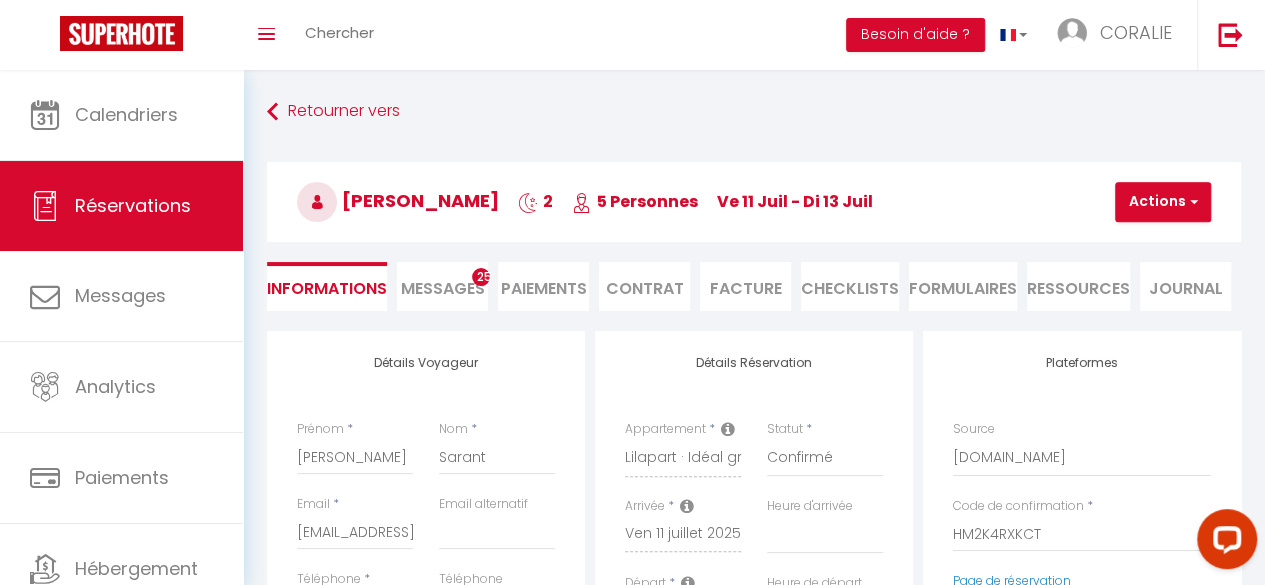 select 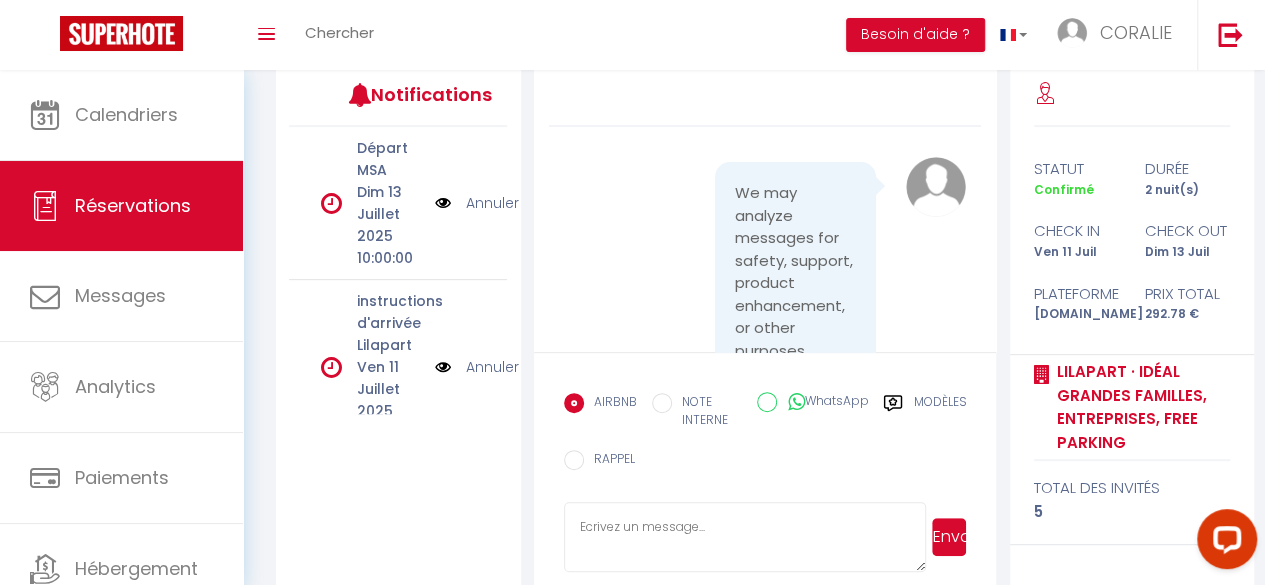 scroll, scrollTop: 291, scrollLeft: 0, axis: vertical 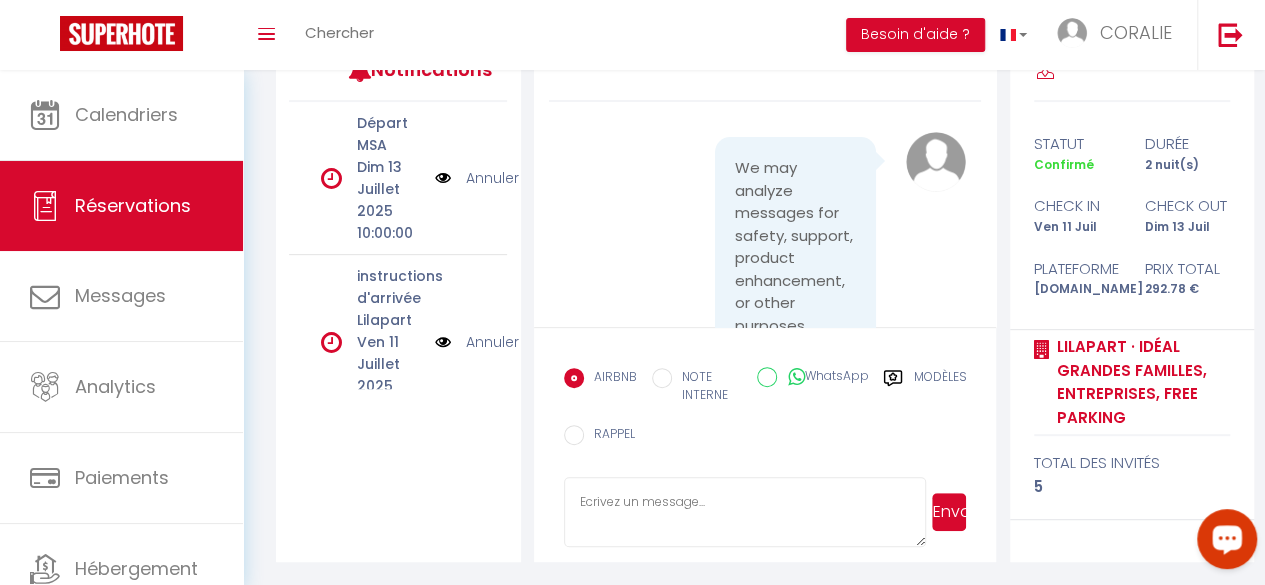 click at bounding box center [745, 512] 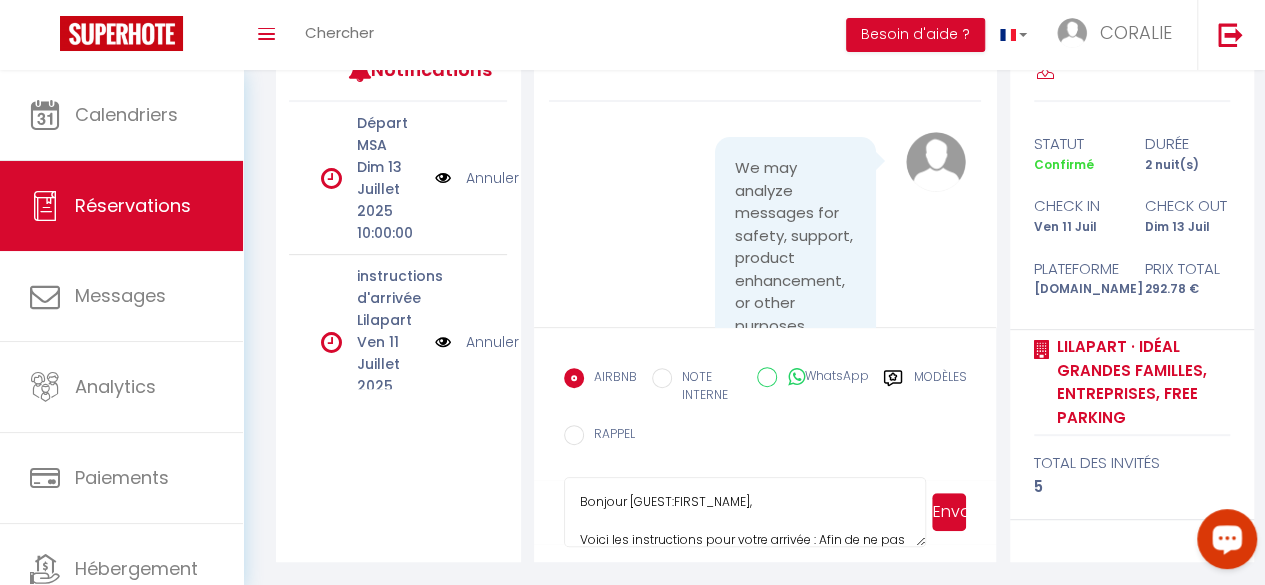 scroll, scrollTop: 549, scrollLeft: 0, axis: vertical 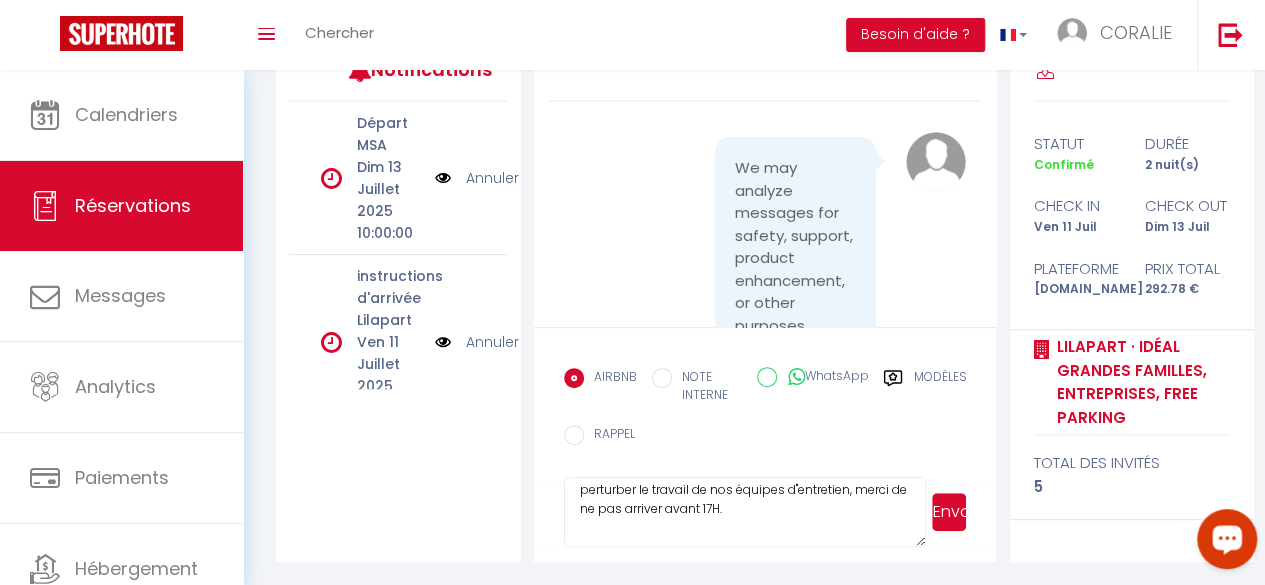 click on "Bonjour [GUEST:FIRST_NAME]​,
Voici les instructions pour votre arrivée : Afin de ne pas perturber le travail de nos équipes d''entretien, merci de ne pas arriver avant 17H.
Lorsque vous arriverez au [RENTAL:ADDRESS][RENTAL:ZIPCODE][RENTAL:CITY]​​​
, face au bâtiment numéro 14, il faudra que vous contourniez l'immeuble par la gauche pour arriver à l'entrée qui se trouve à l'arrière du bâtiment. Ensuite, vous trouverez la boîte à clé.
Le code de la boîte à clé est 0505.
Une fois dans le hall principal du bâtiment (le parking étant derrière vous) il faut prendre l'escalier qui se trouve sur votre gauche.
Le logement est au premier étage, sur la porte il est écrit "Fernandez"
Nous vous souhaitons un agréable séjour au [GEOGRAPHIC_DATA] de Lila.
[PERSON_NAME] et [PERSON_NAME].​
​
​" at bounding box center [745, 512] 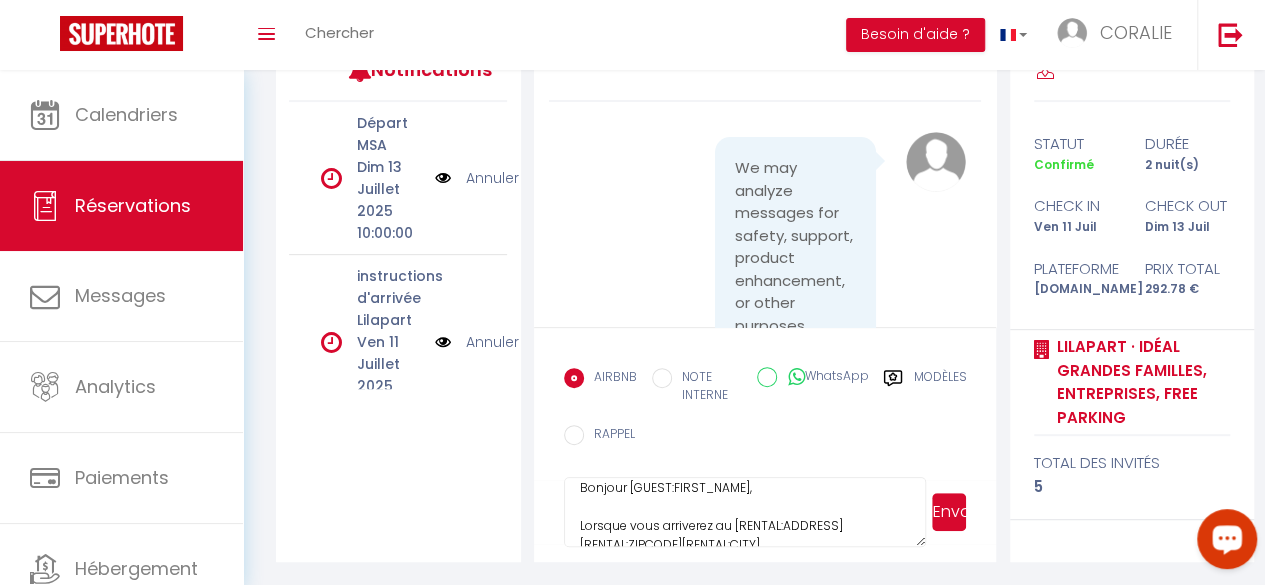 scroll, scrollTop: 2, scrollLeft: 0, axis: vertical 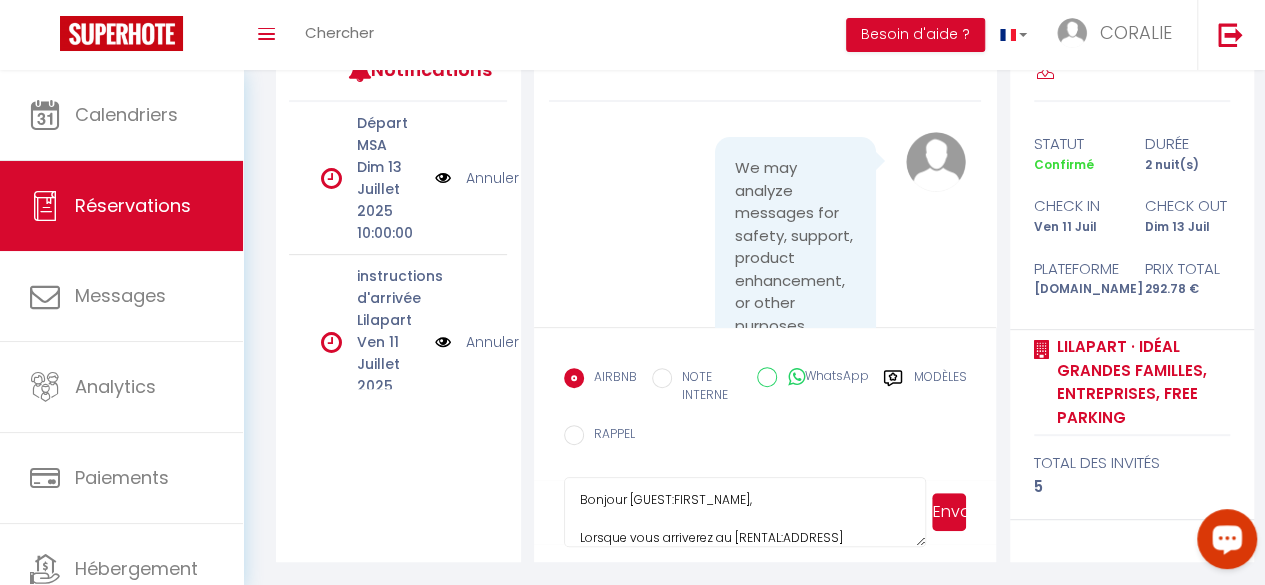 type on "Bonjour [GUEST:FIRST_NAME]​,
Lorsque vous arriverez au [RENTAL:ADDRESS][RENTAL:ZIPCODE][RENTAL:CITY]​​​
, face au bâtiment numéro 14, il faudra que vous contourniez l'immeuble par la gauche pour arriver à l'entrée qui se trouve à l'arrière du bâtiment. Ensuite, vous trouverez la boîte à clé.
Le code de la boîte à clé est 0505.
Une fois dans le hall principal du bâtiment (le parking étant derrière vous) il faut prendre l'escalier qui se trouve sur votre gauche.
Le logement est au premier étage, sur la porte il est écrit "Fernandez"
Nous vous souhaitons un agréable séjour au [GEOGRAPHIC_DATA] de Lila.
[PERSON_NAME] et [PERSON_NAME].​
​
​" 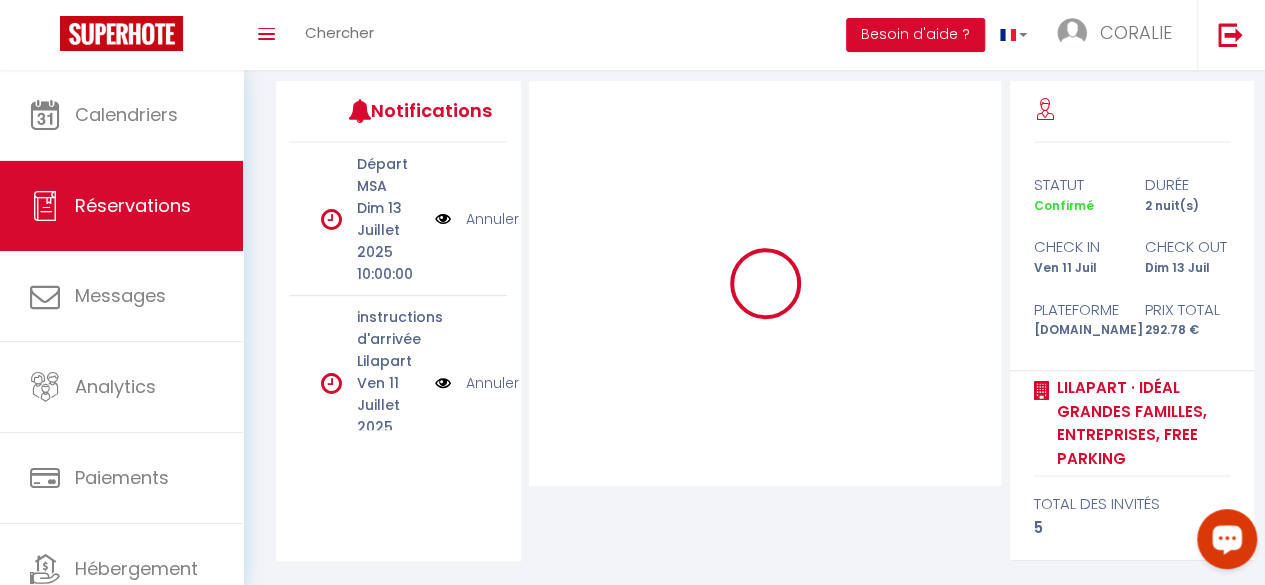 scroll, scrollTop: 248, scrollLeft: 0, axis: vertical 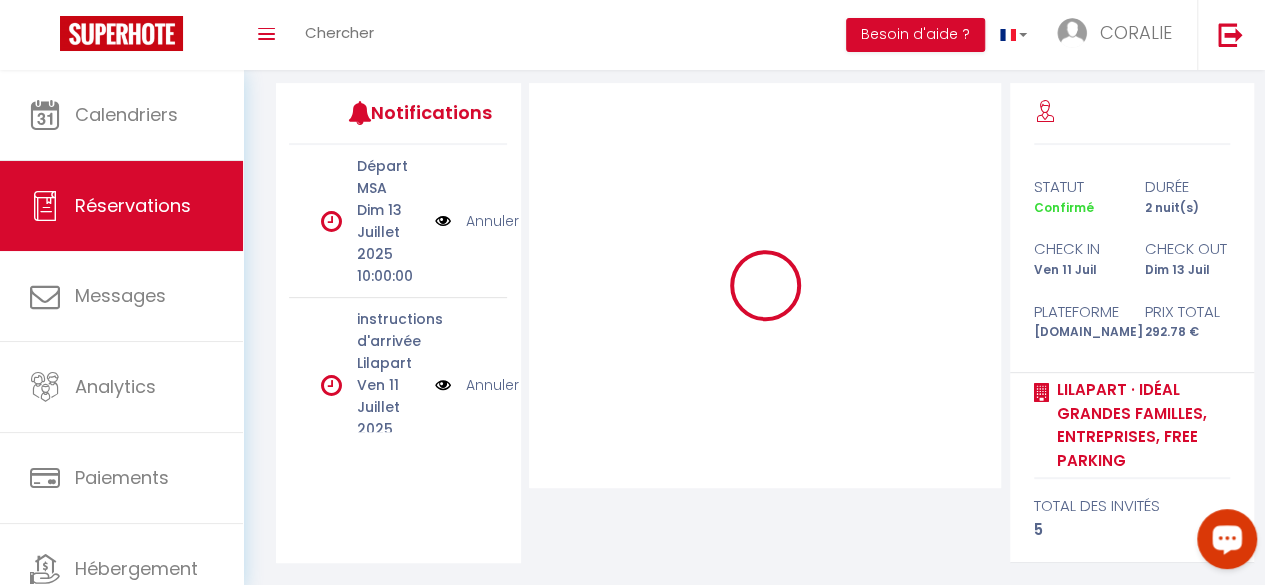 type 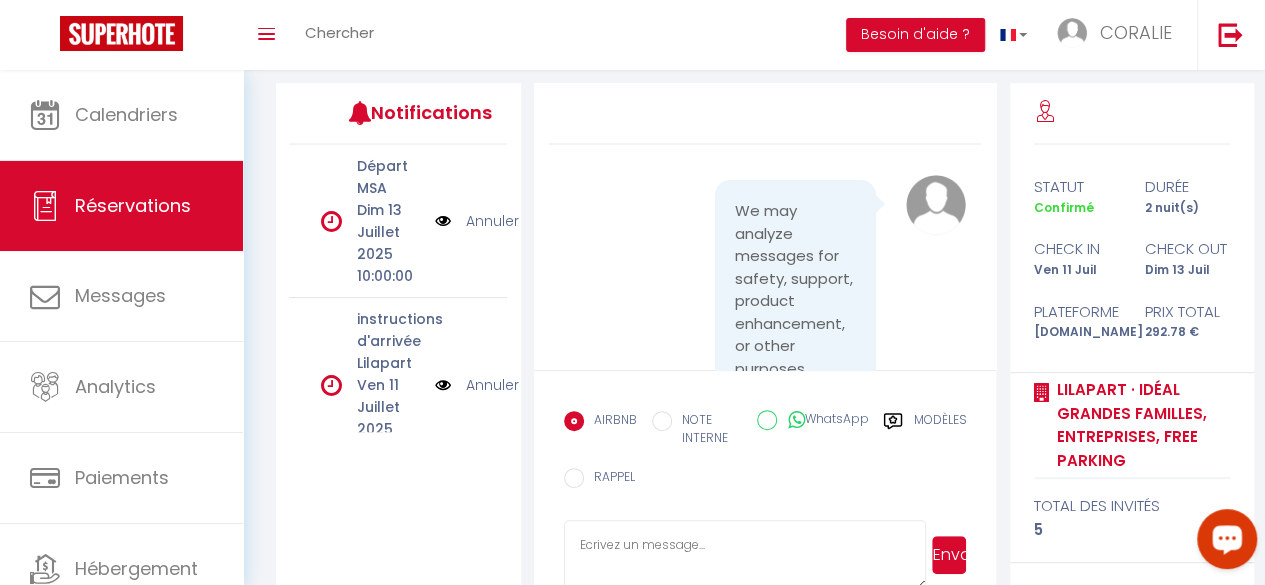 scroll, scrollTop: 0, scrollLeft: 0, axis: both 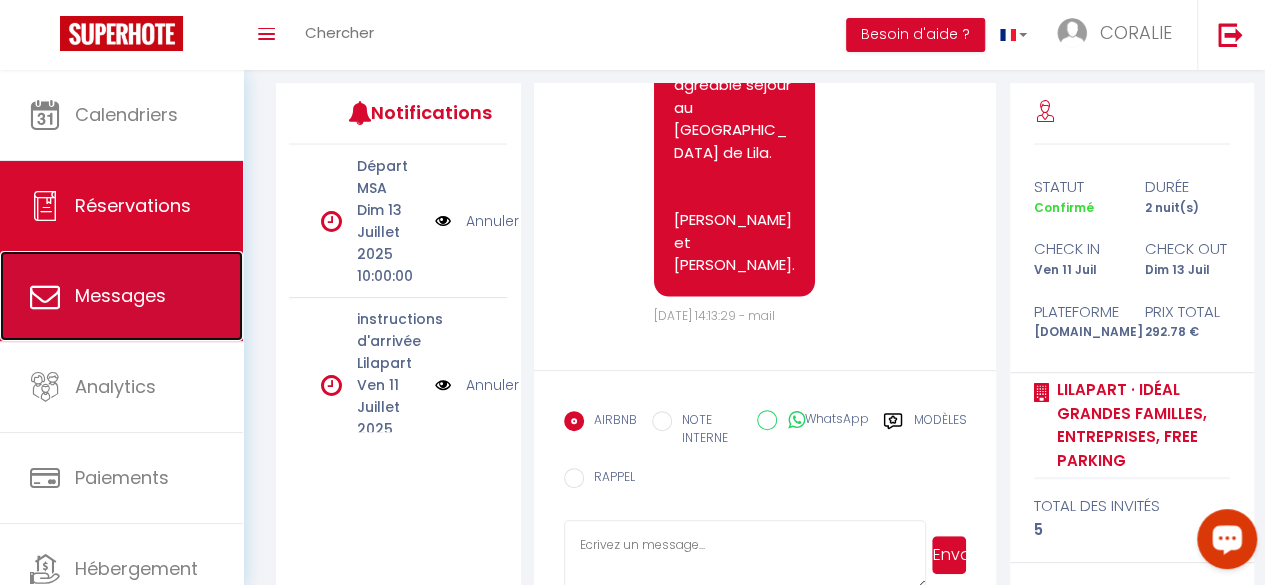 click on "Messages" at bounding box center (121, 296) 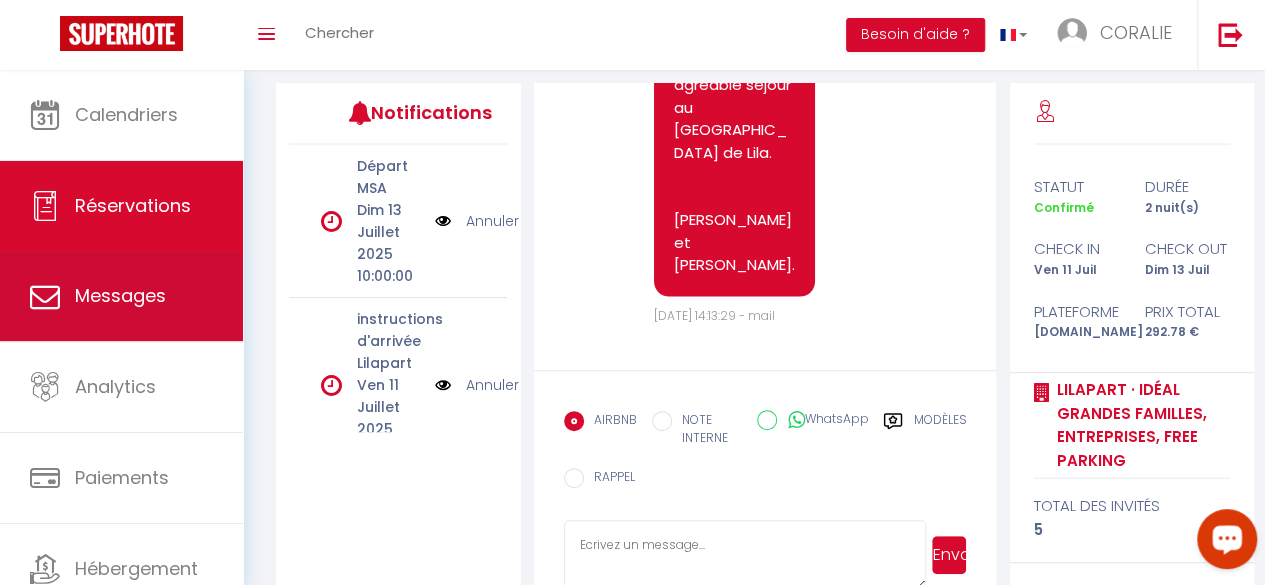 select on "message" 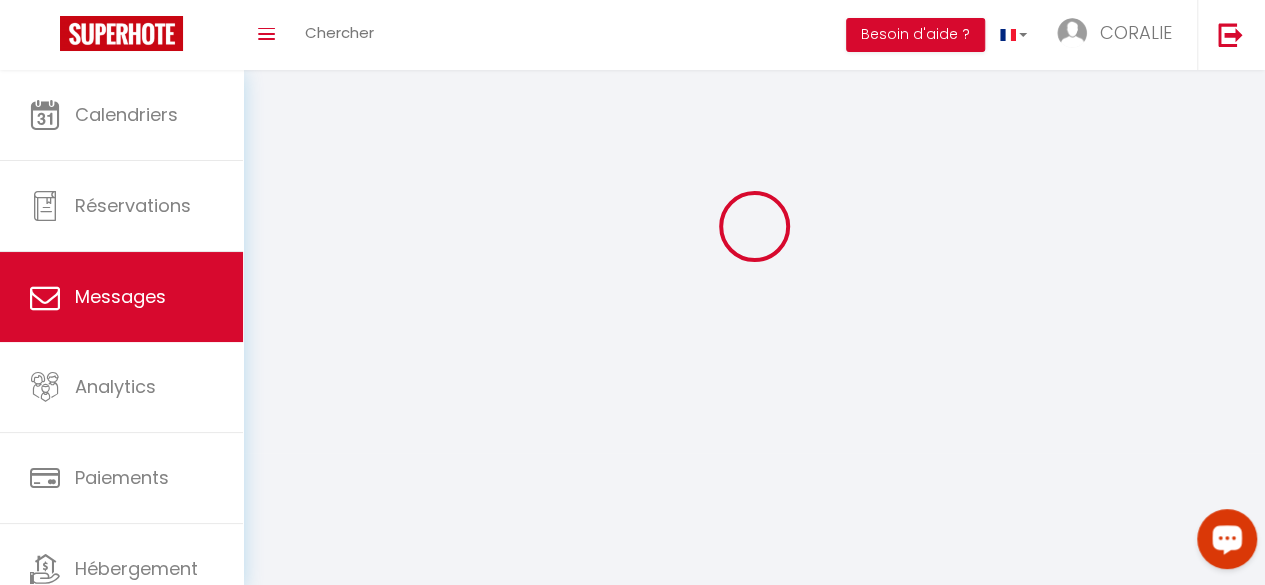 scroll, scrollTop: 0, scrollLeft: 0, axis: both 